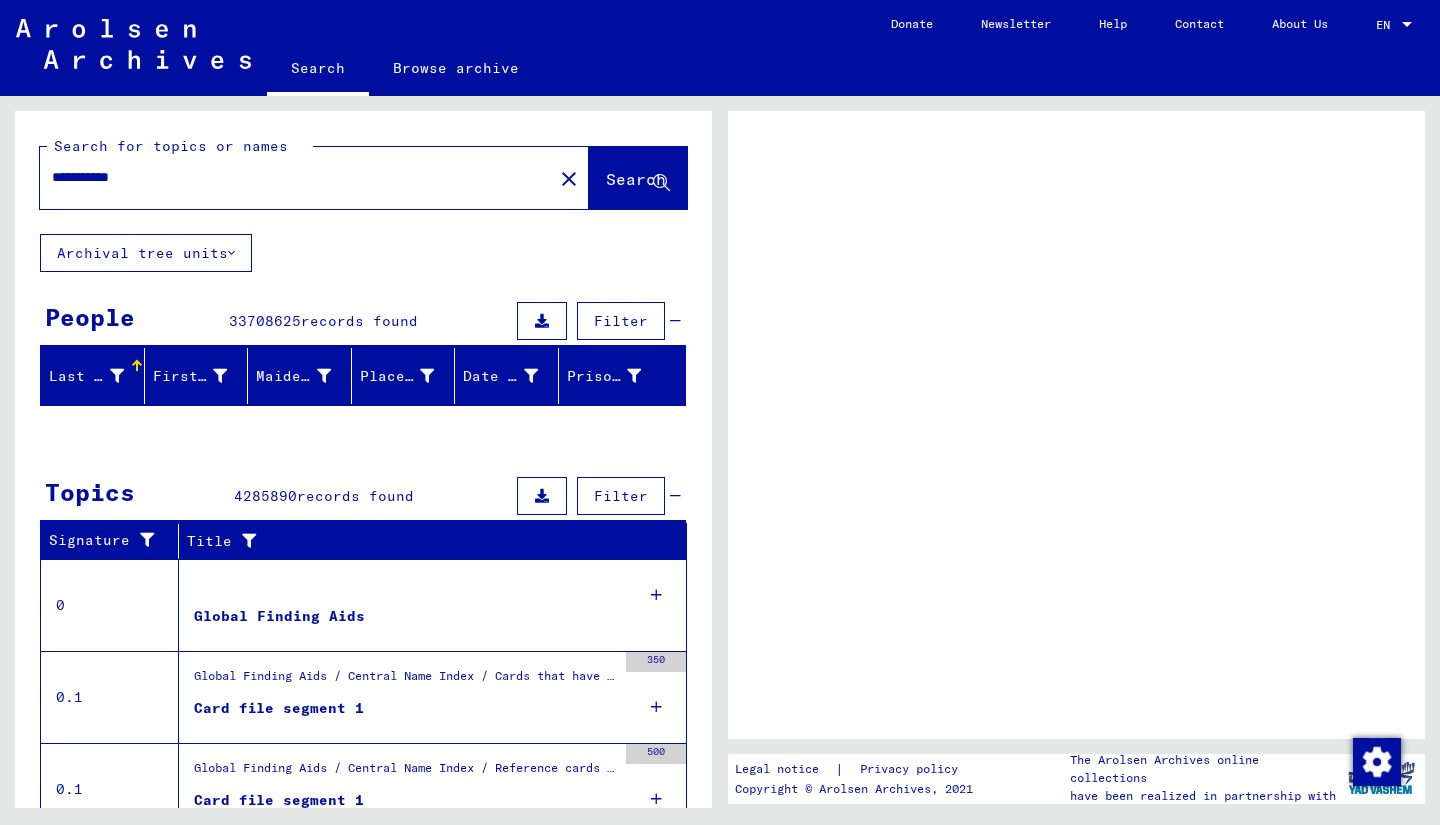 scroll, scrollTop: 0, scrollLeft: 0, axis: both 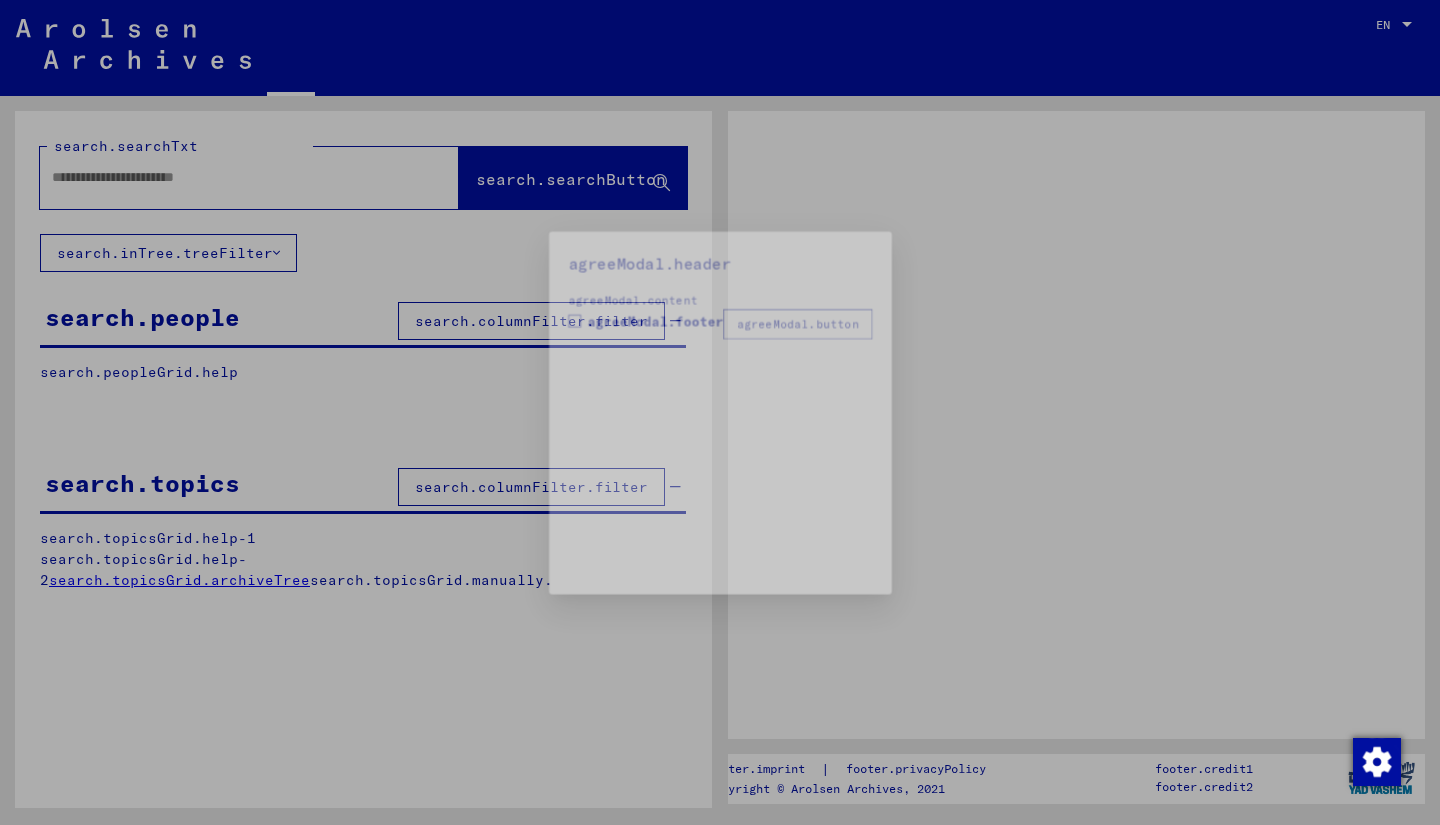 type on "**********" 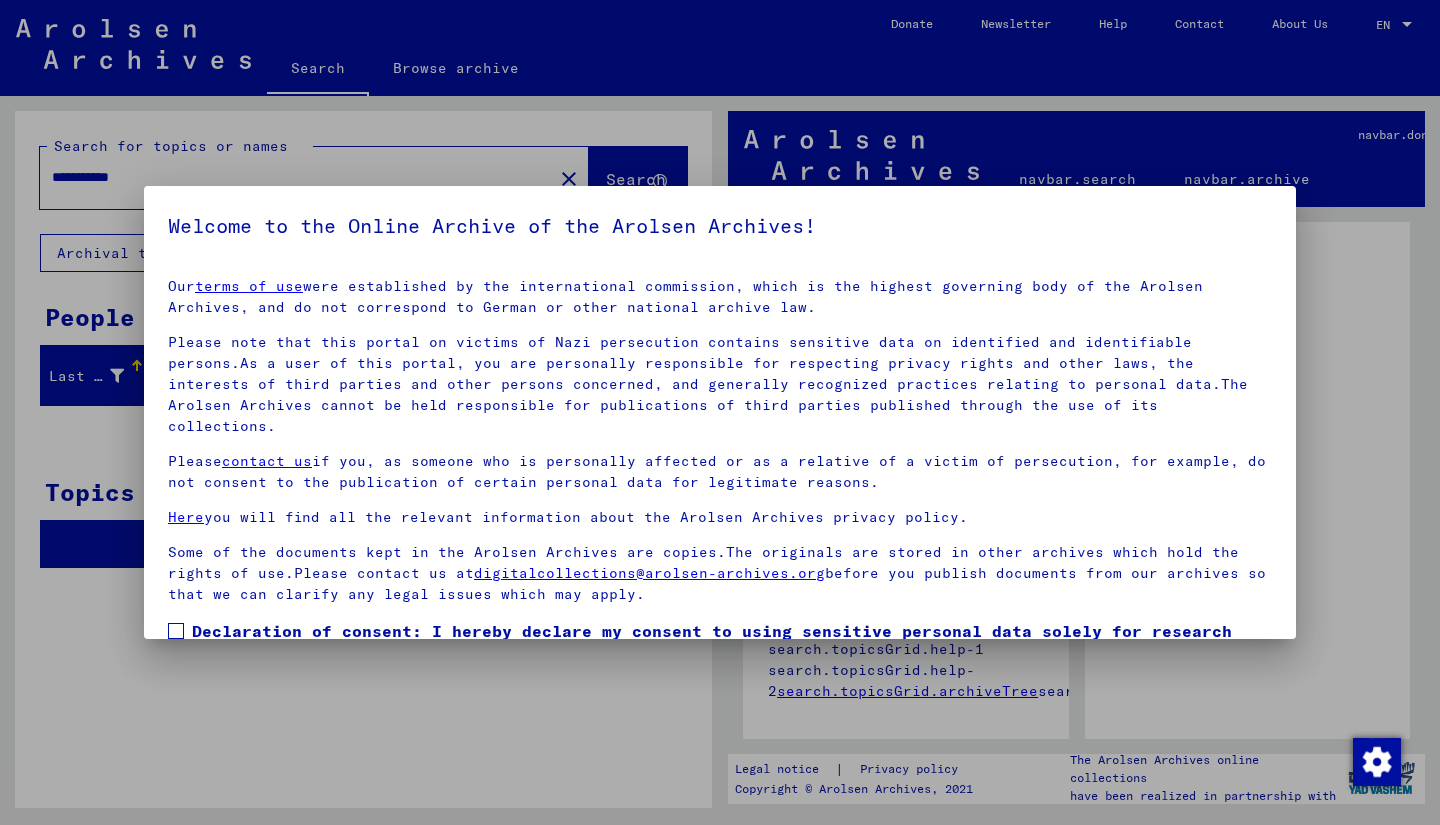 click at bounding box center (176, 631) 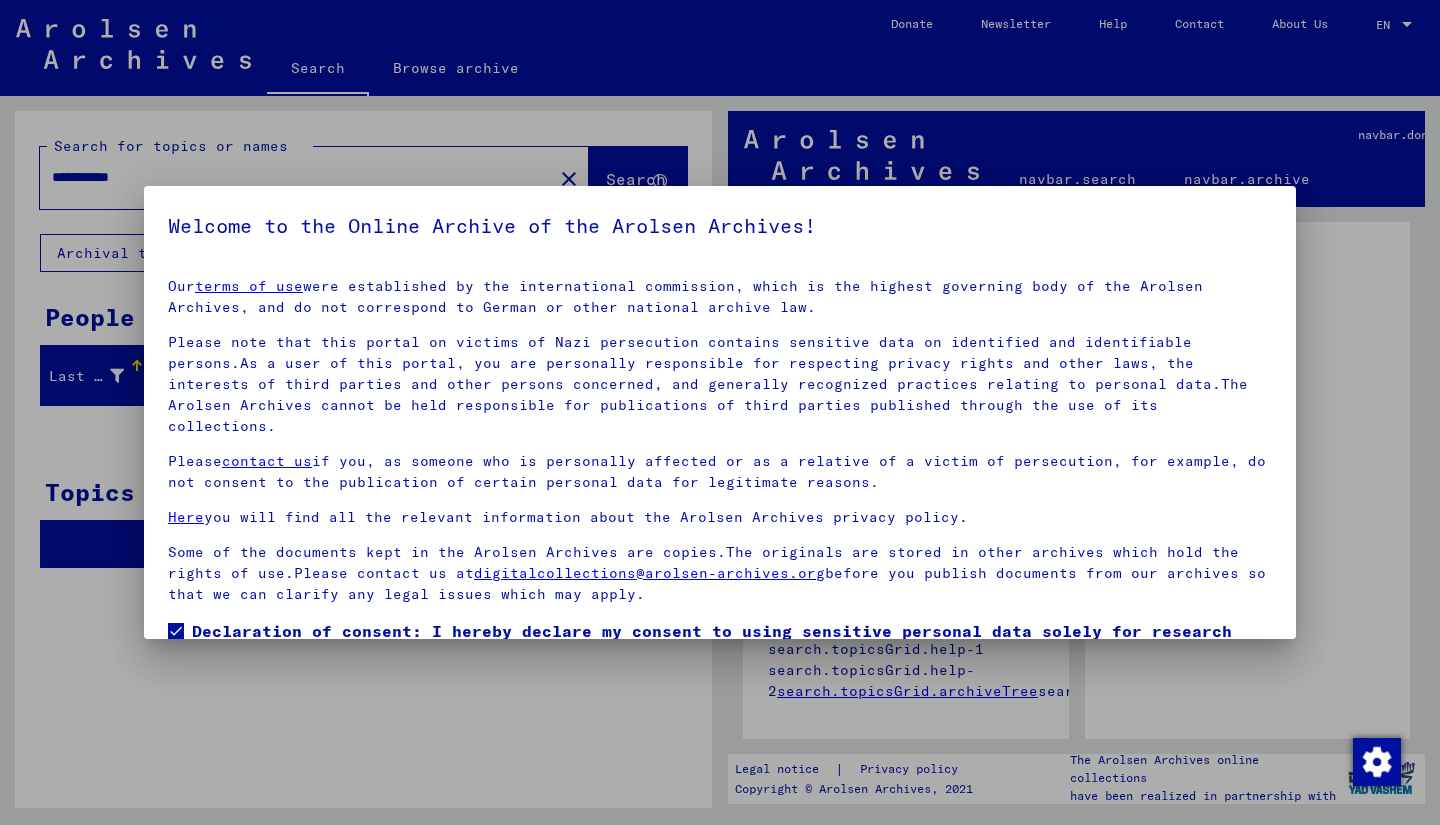 scroll, scrollTop: 102, scrollLeft: 0, axis: vertical 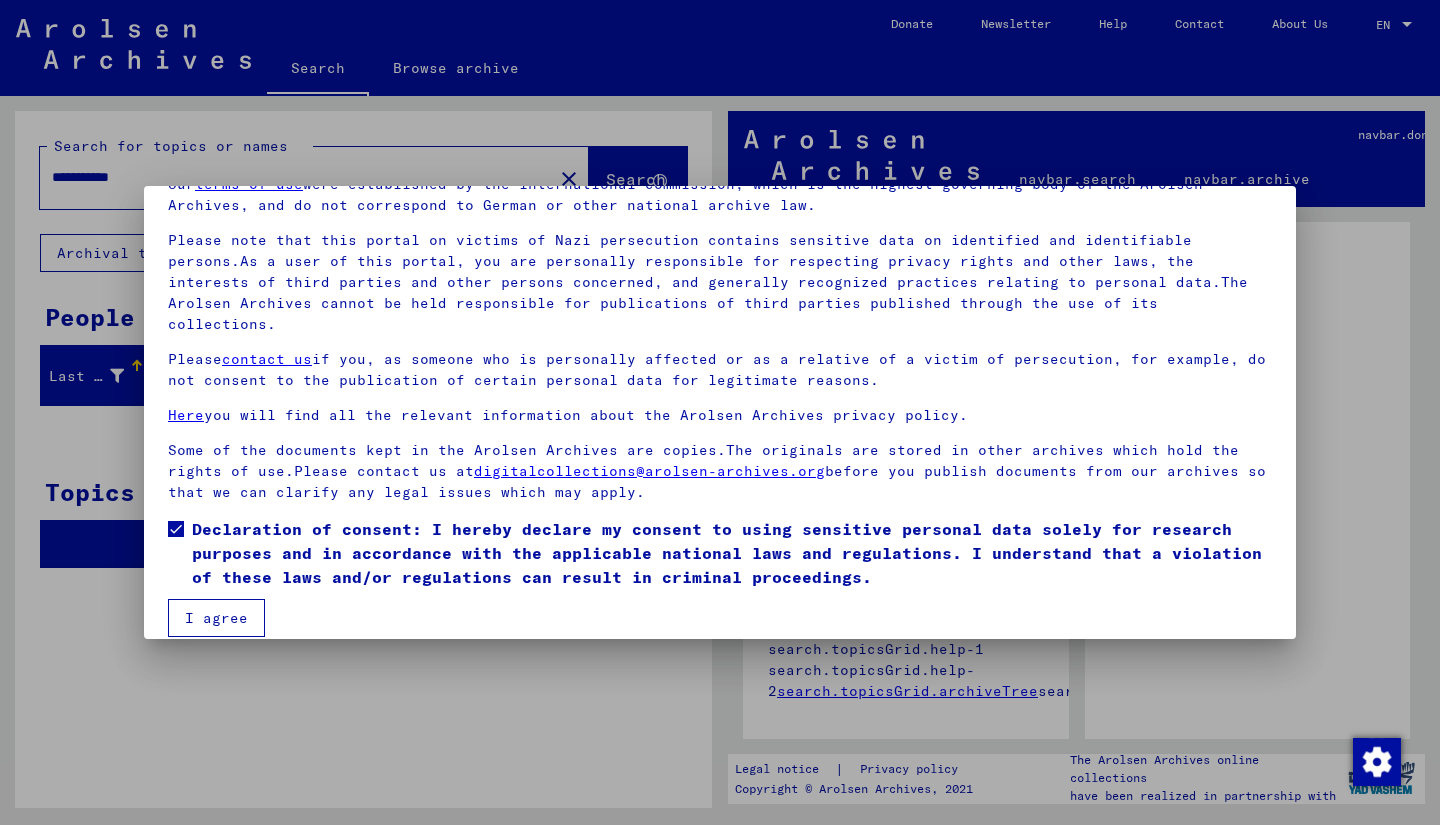 click on "I agree" at bounding box center [216, 618] 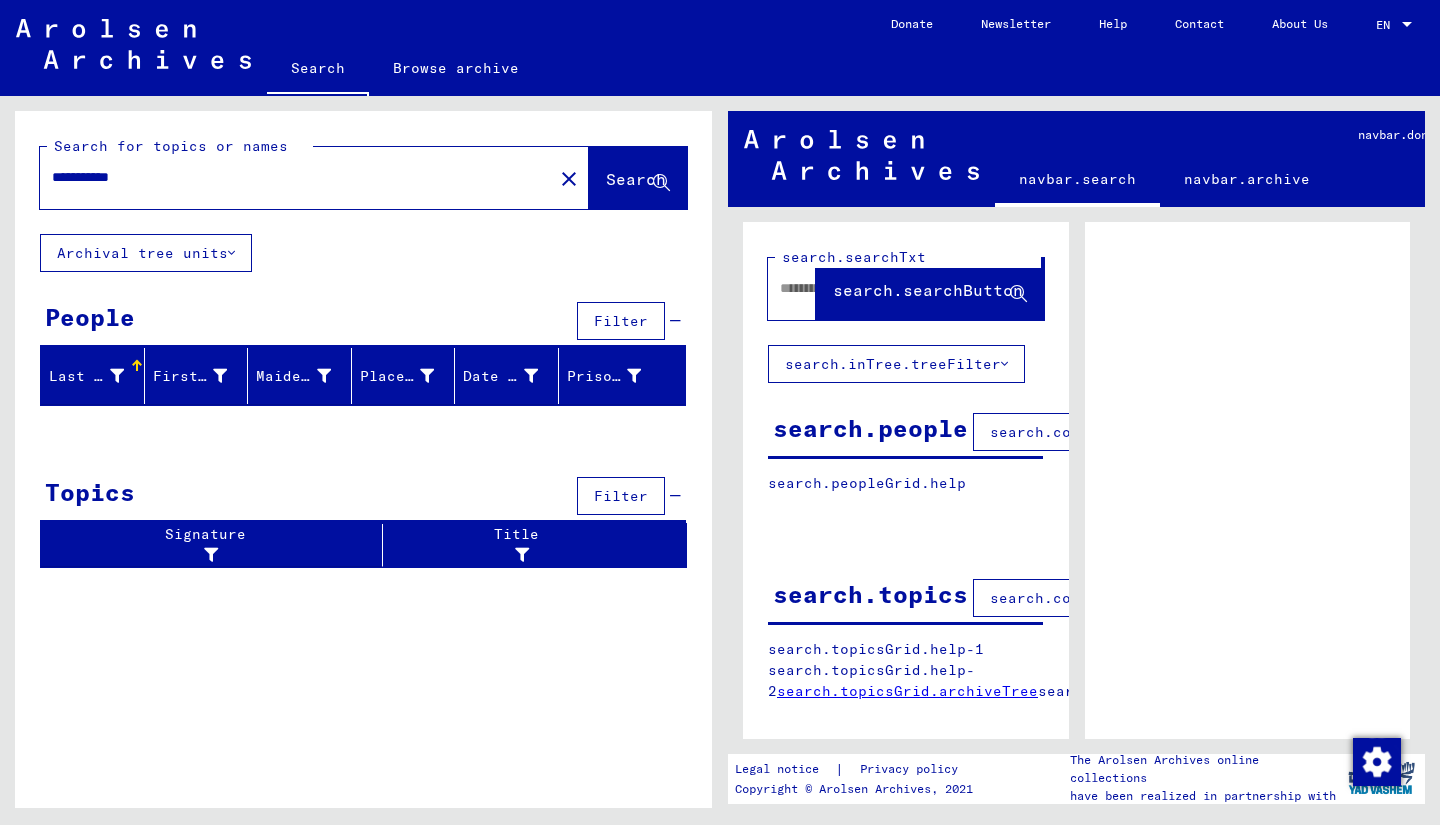 click on "Search" 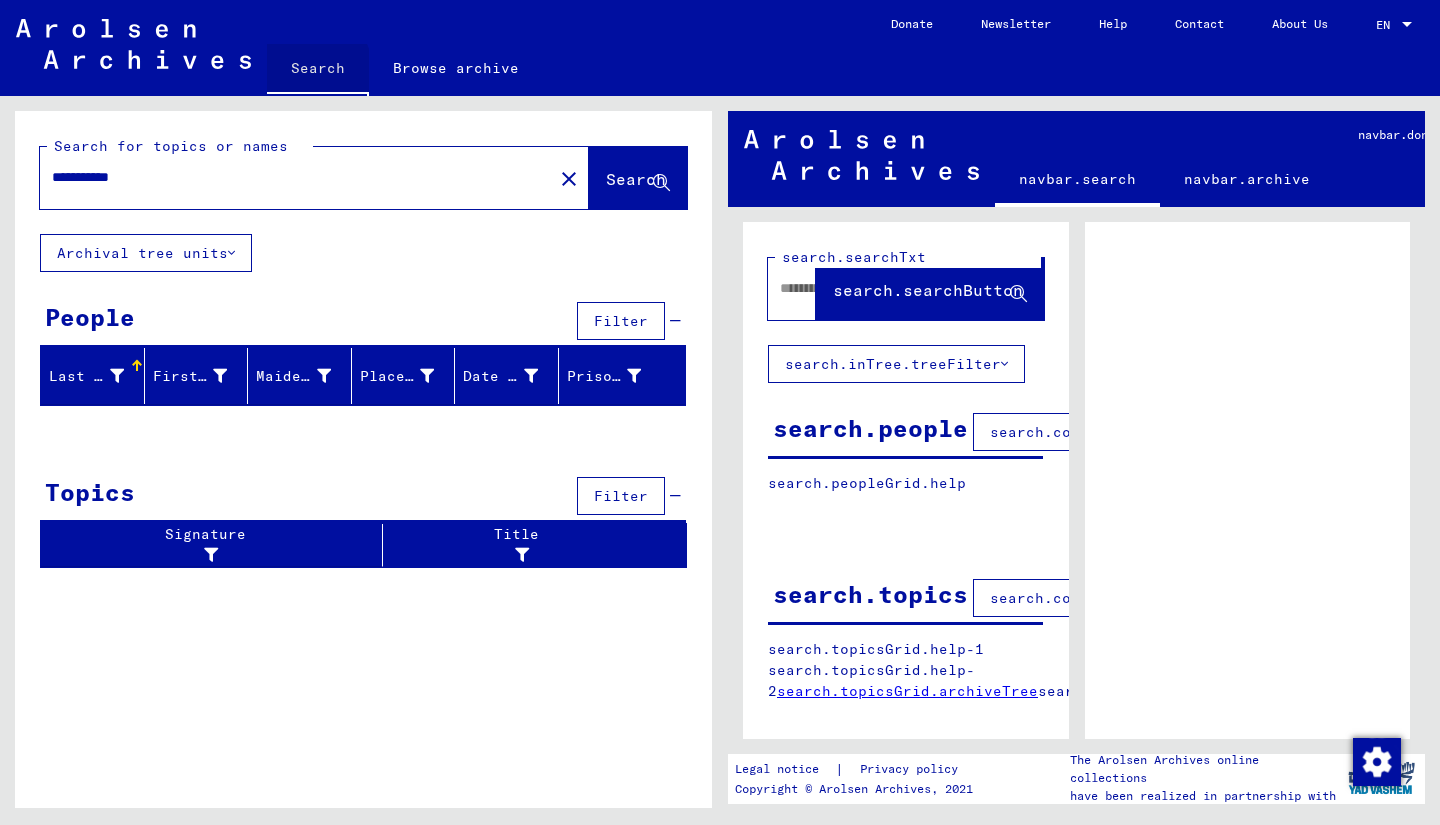 click on "Search" 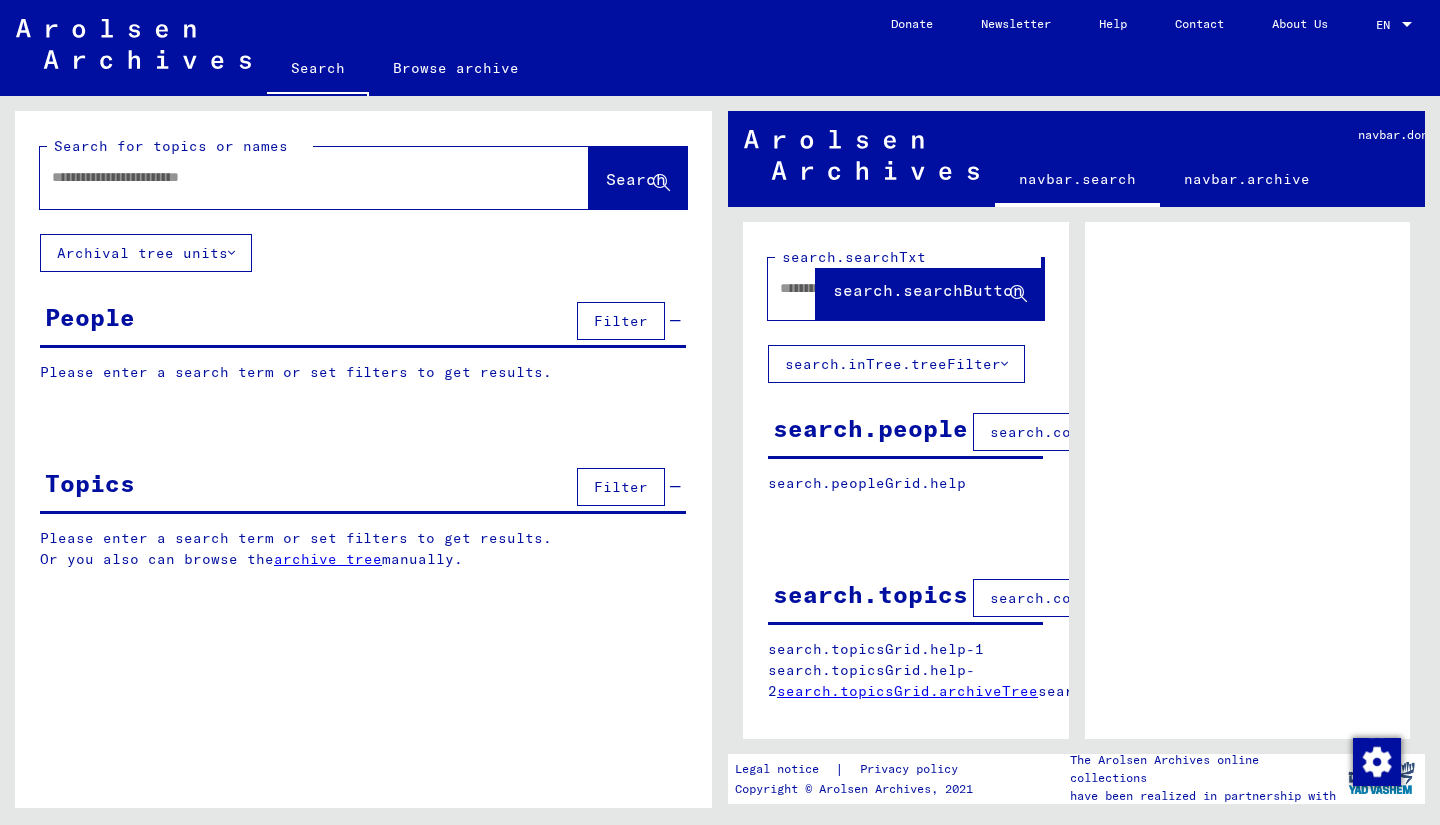 click at bounding box center (296, 177) 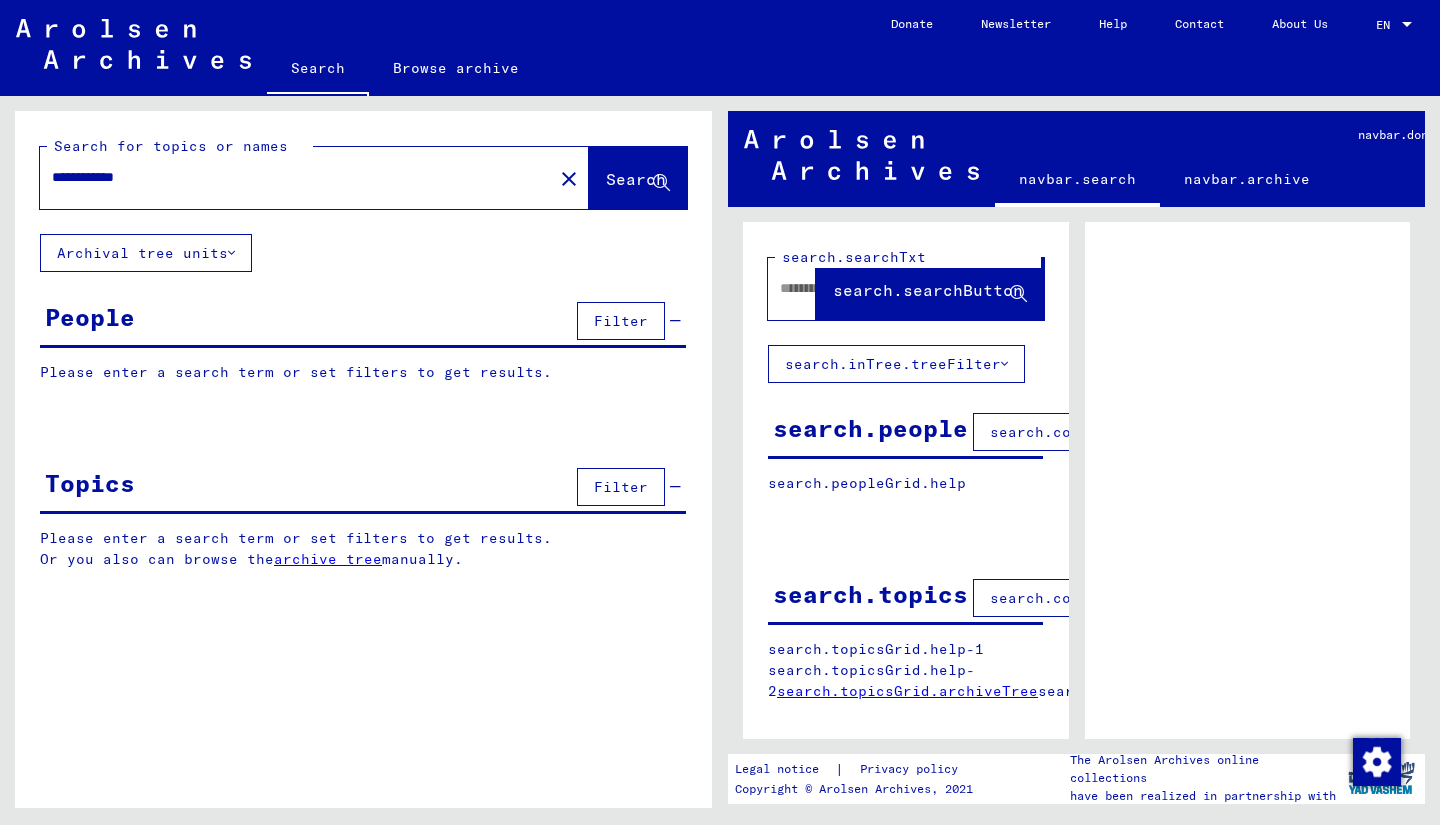 type on "**********" 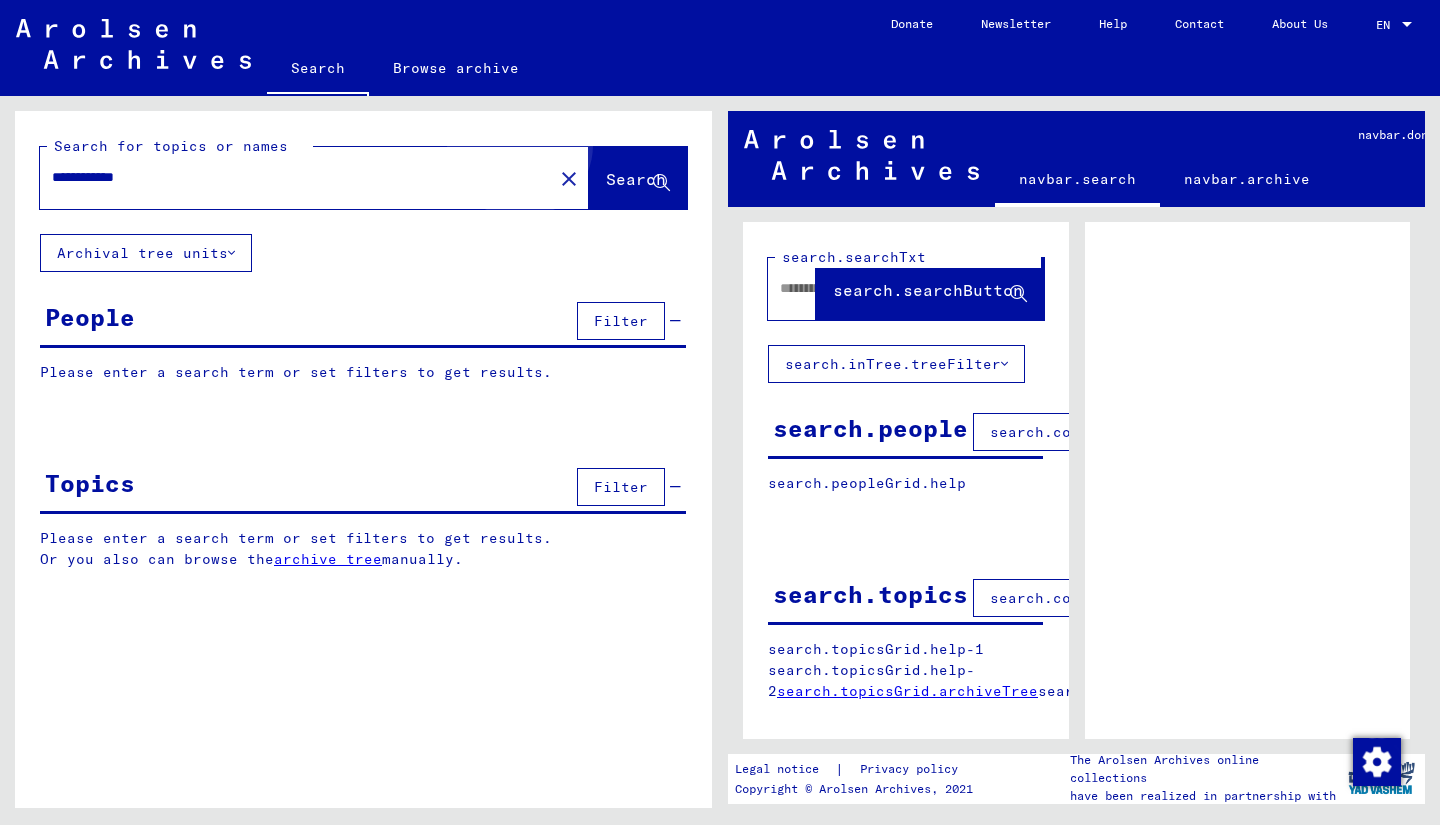 click on "Search" 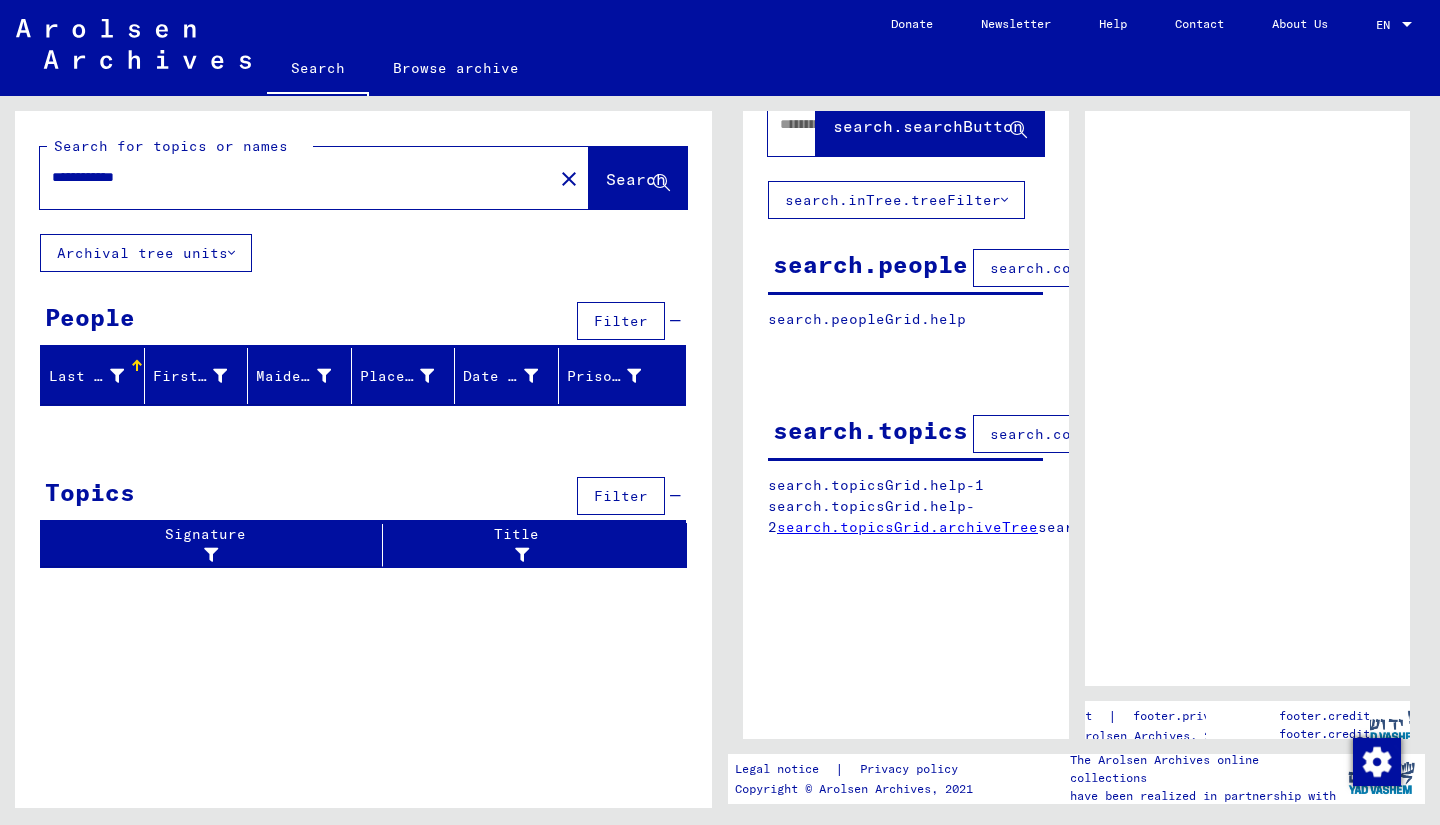 scroll, scrollTop: 195, scrollLeft: 0, axis: vertical 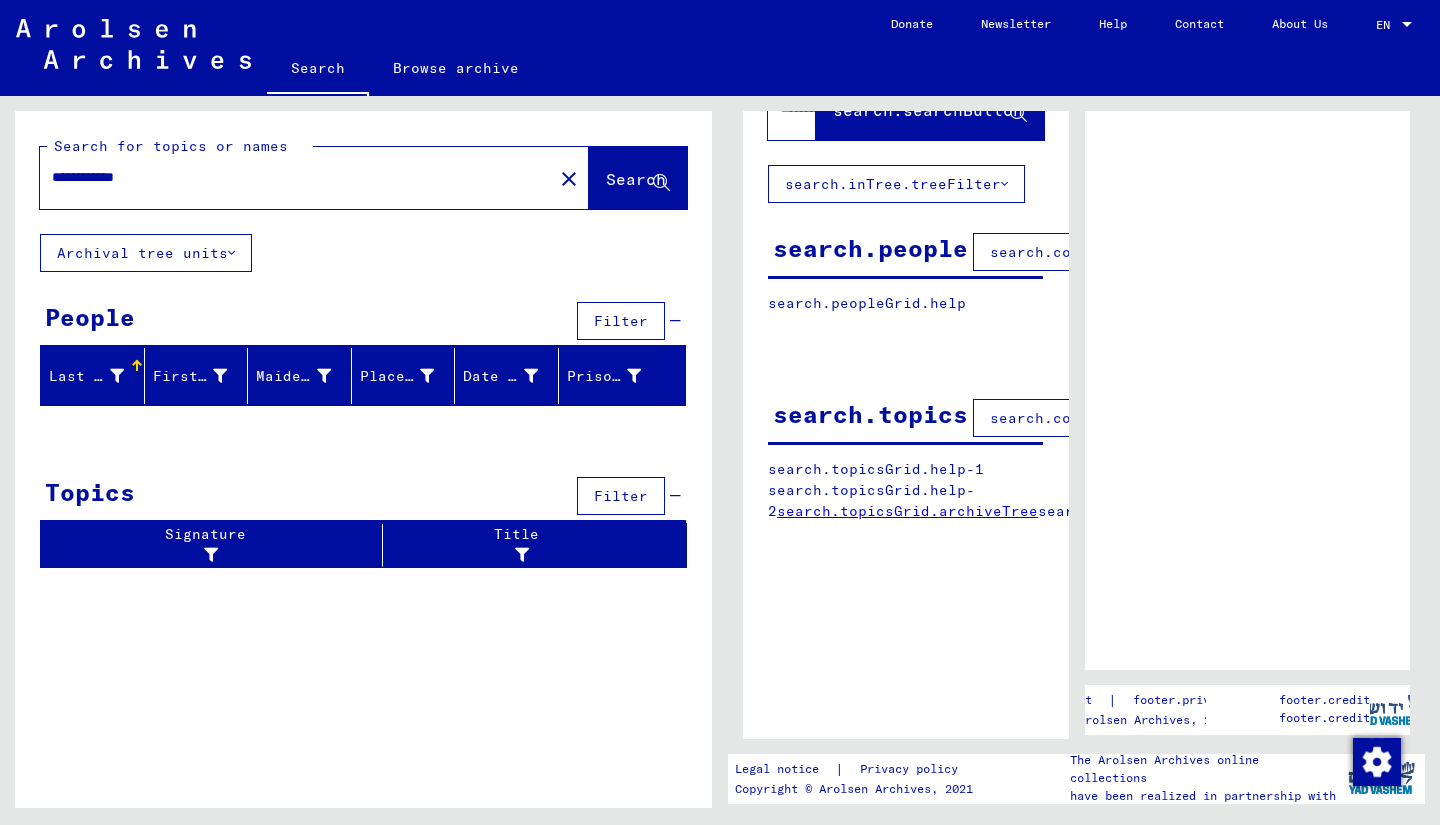 click 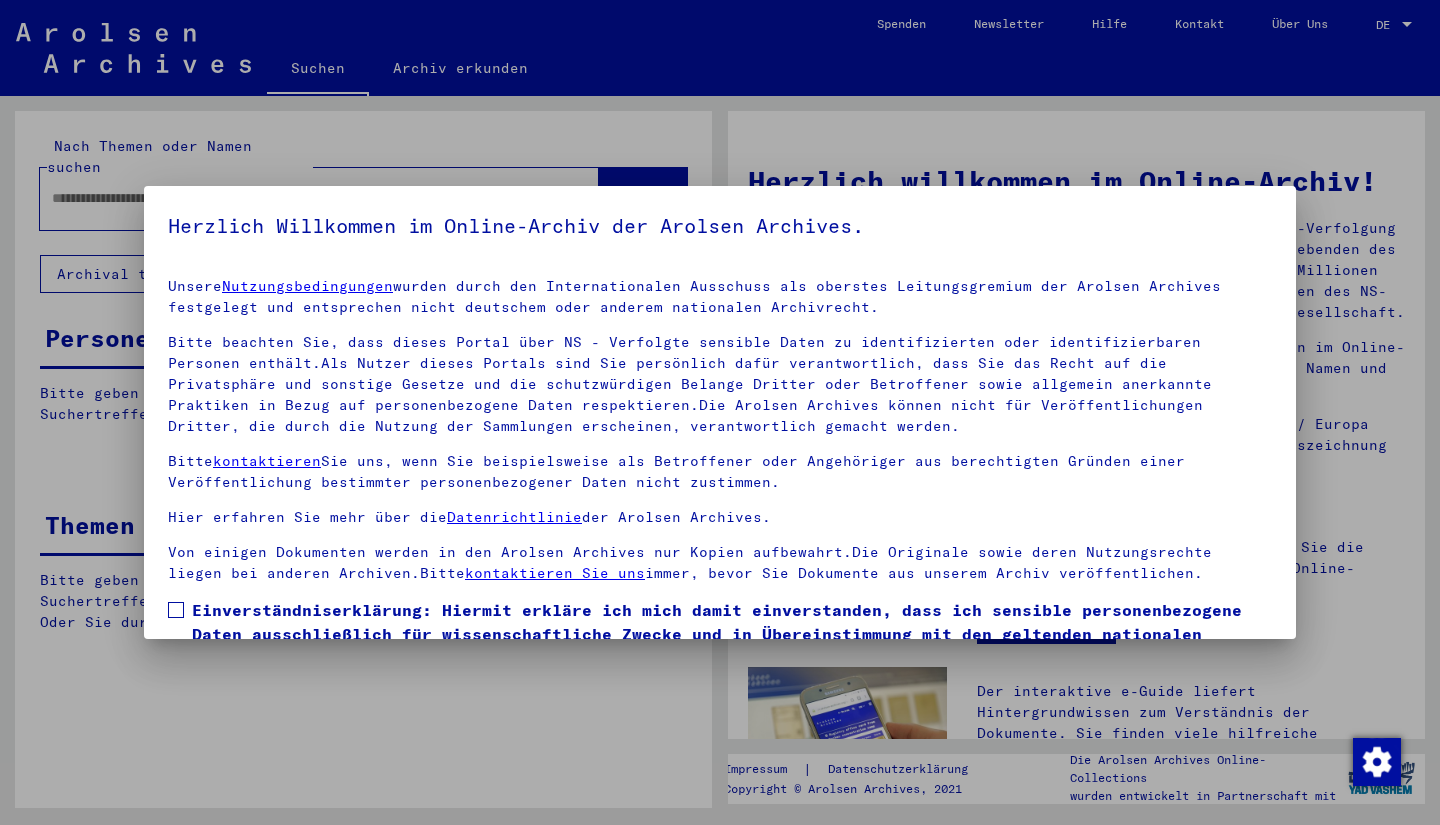 scroll, scrollTop: 0, scrollLeft: 0, axis: both 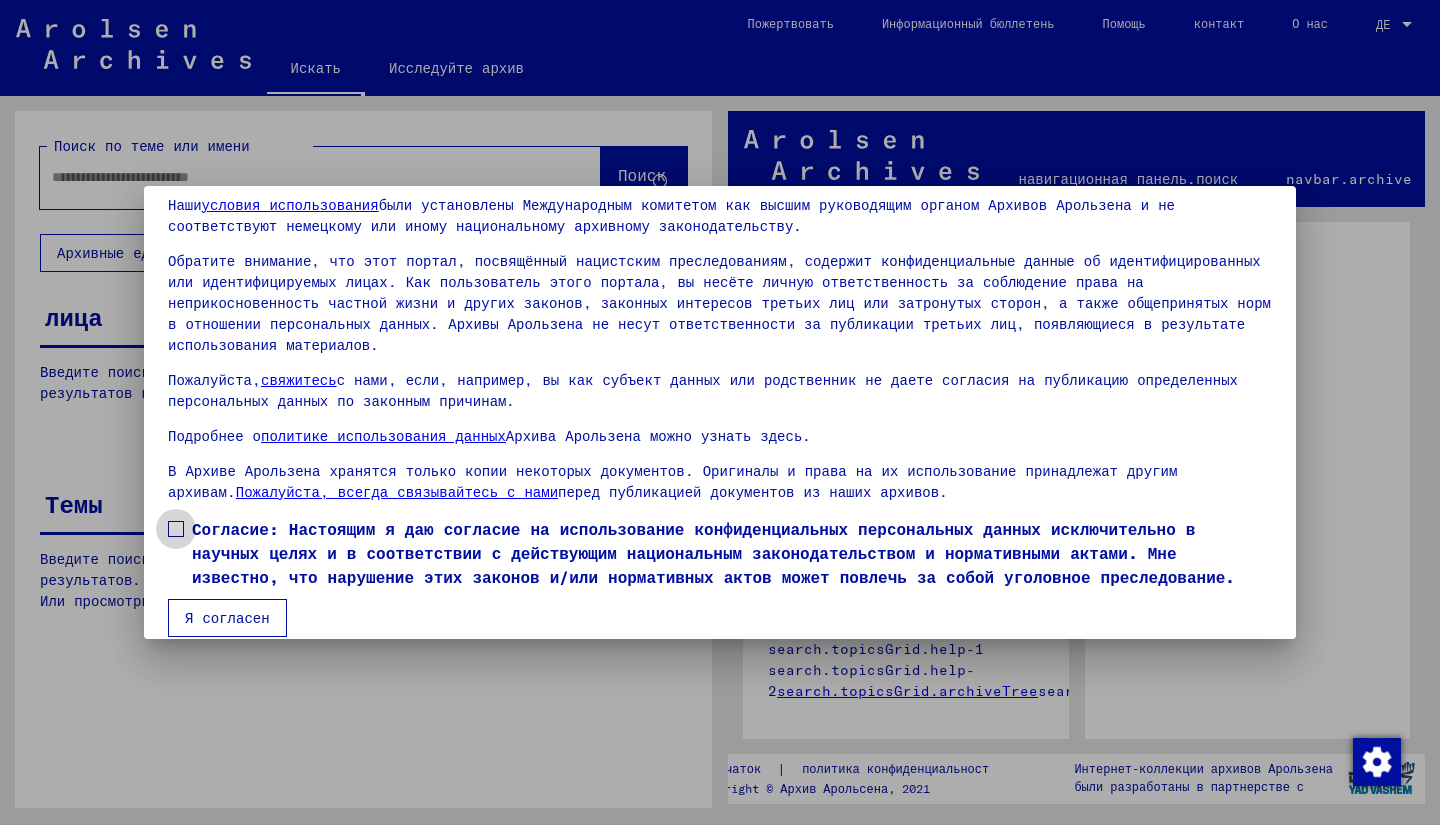 click at bounding box center (176, 529) 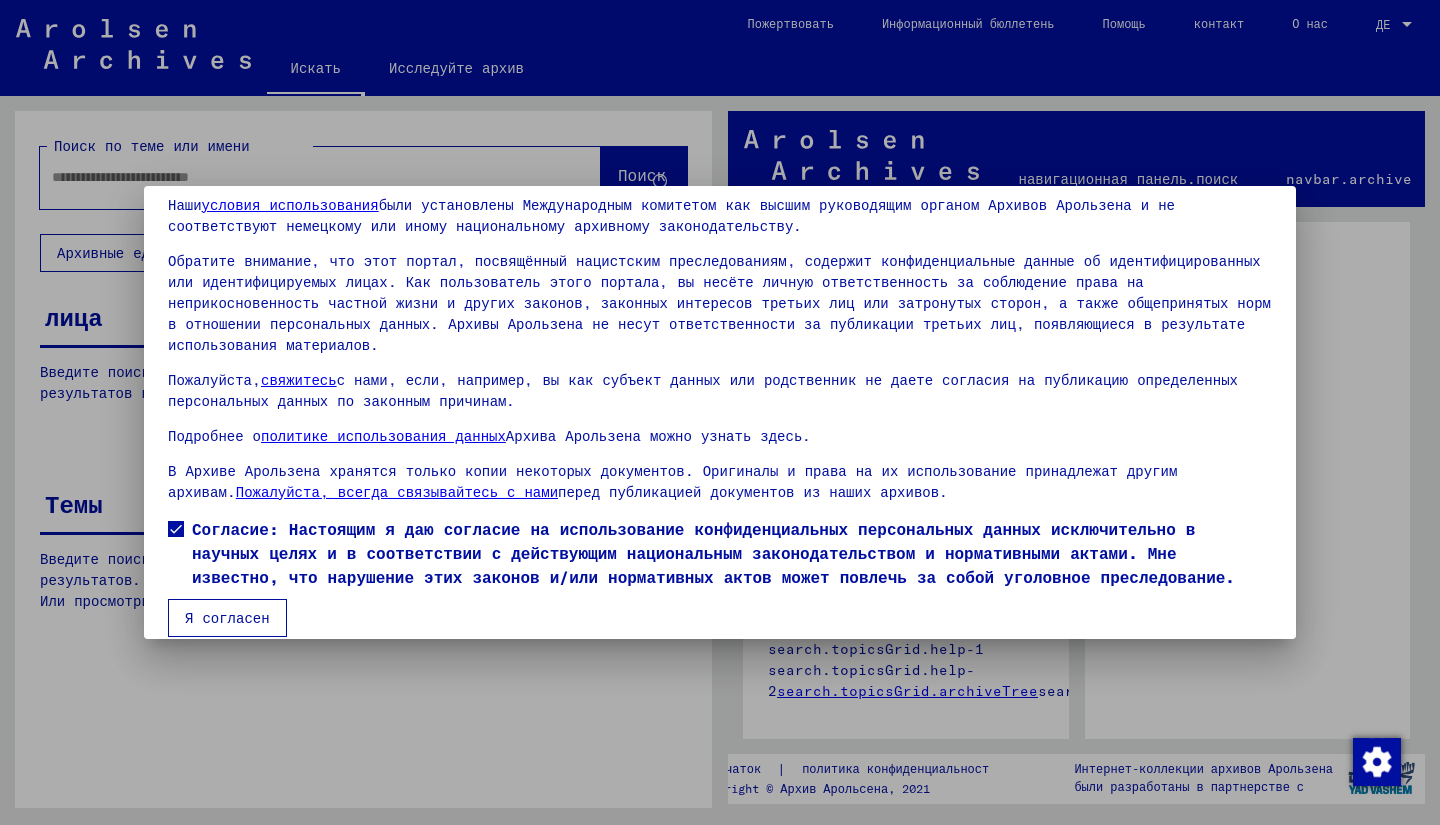 click on "Я согласен" at bounding box center (227, 618) 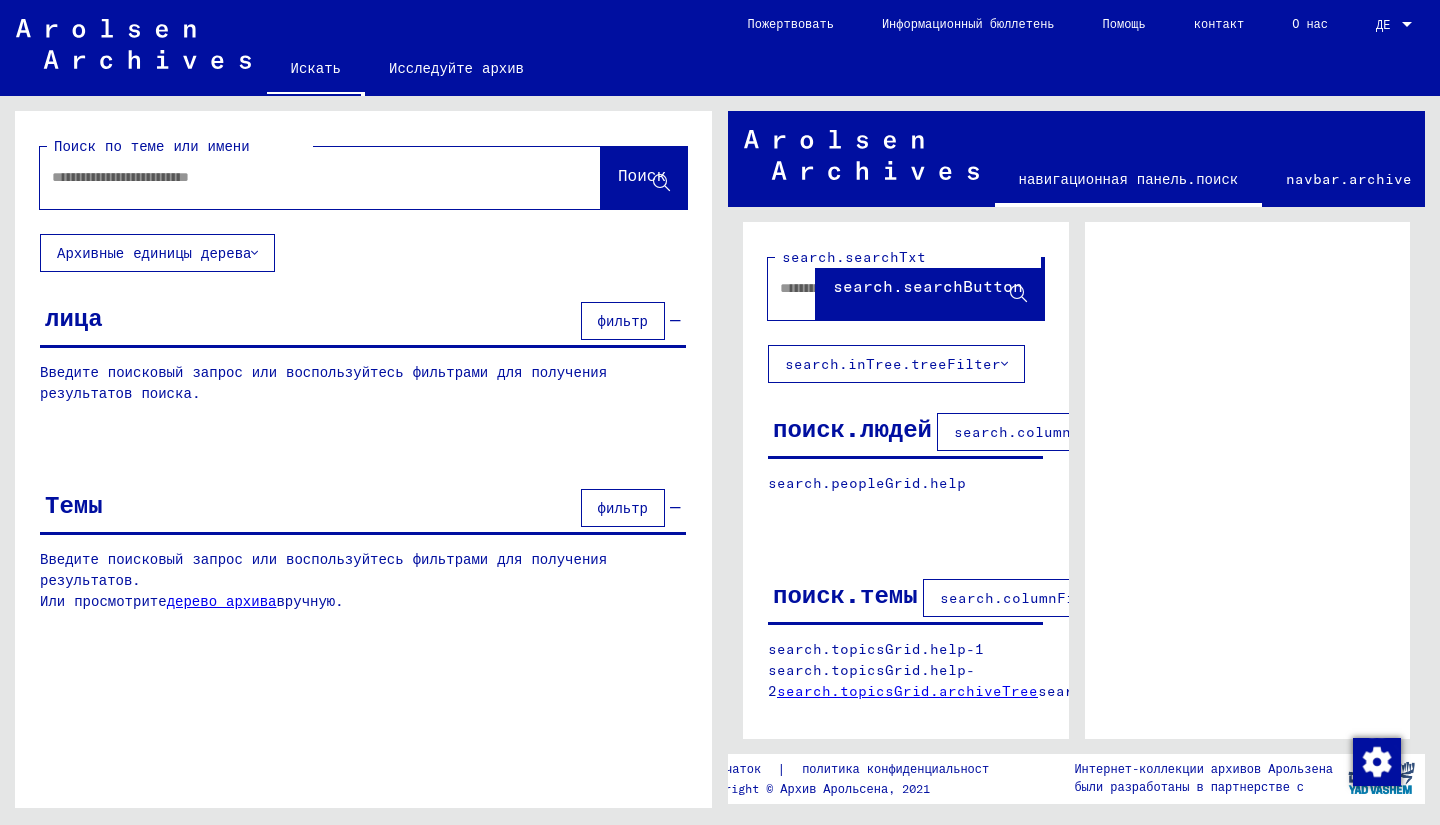 click at bounding box center (302, 177) 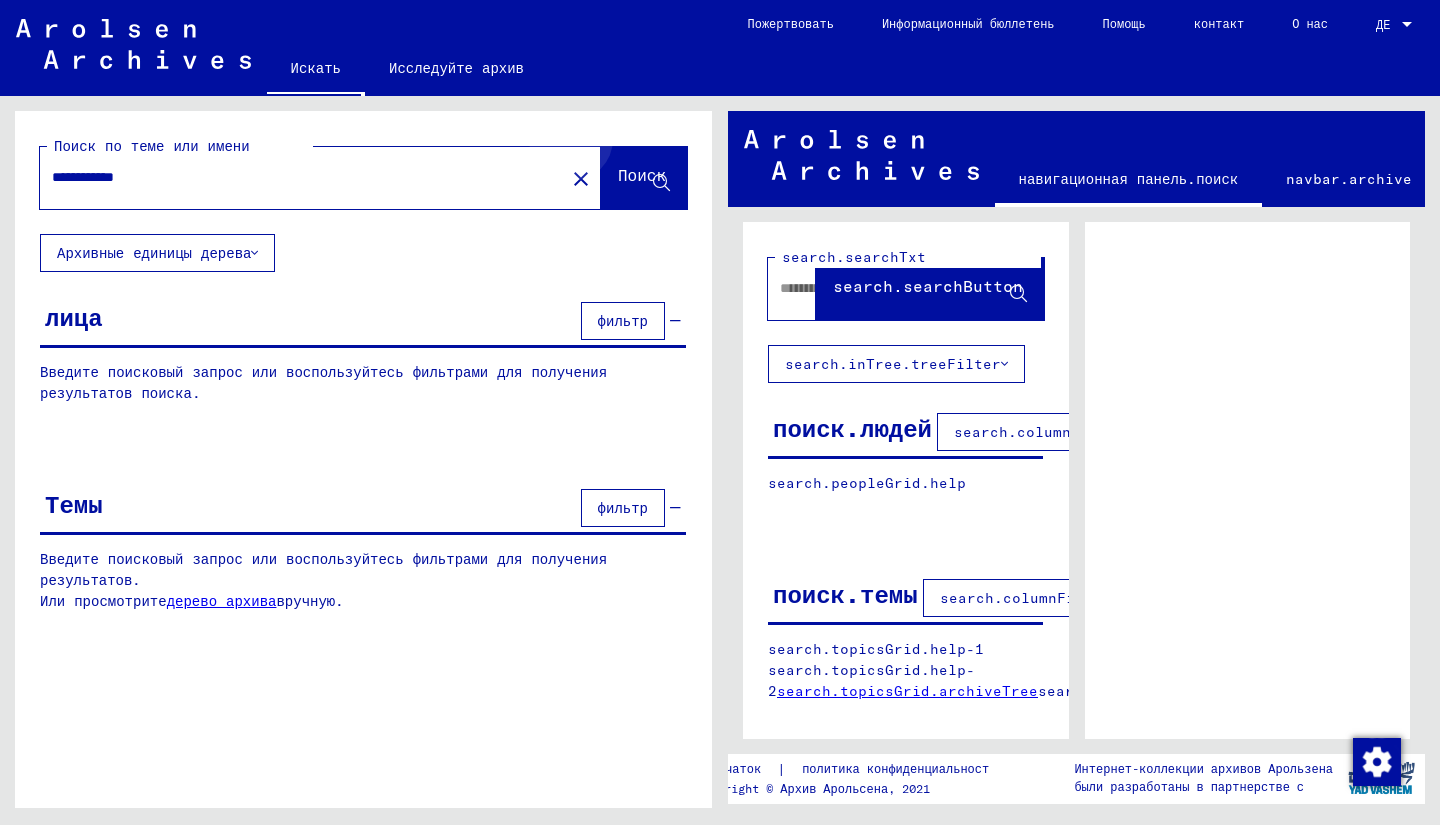 click on "Поиск" 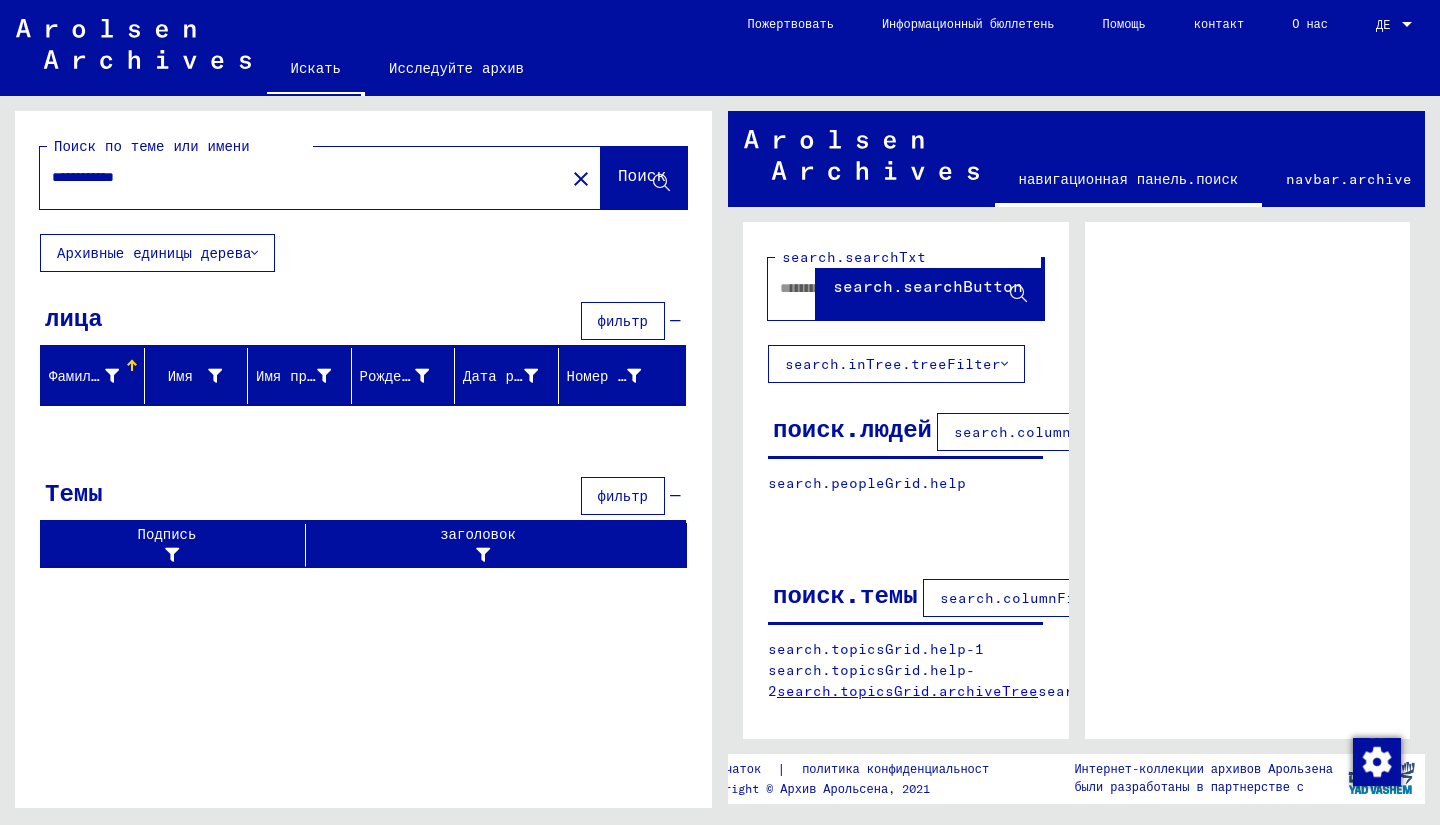 click on "**********" at bounding box center [302, 177] 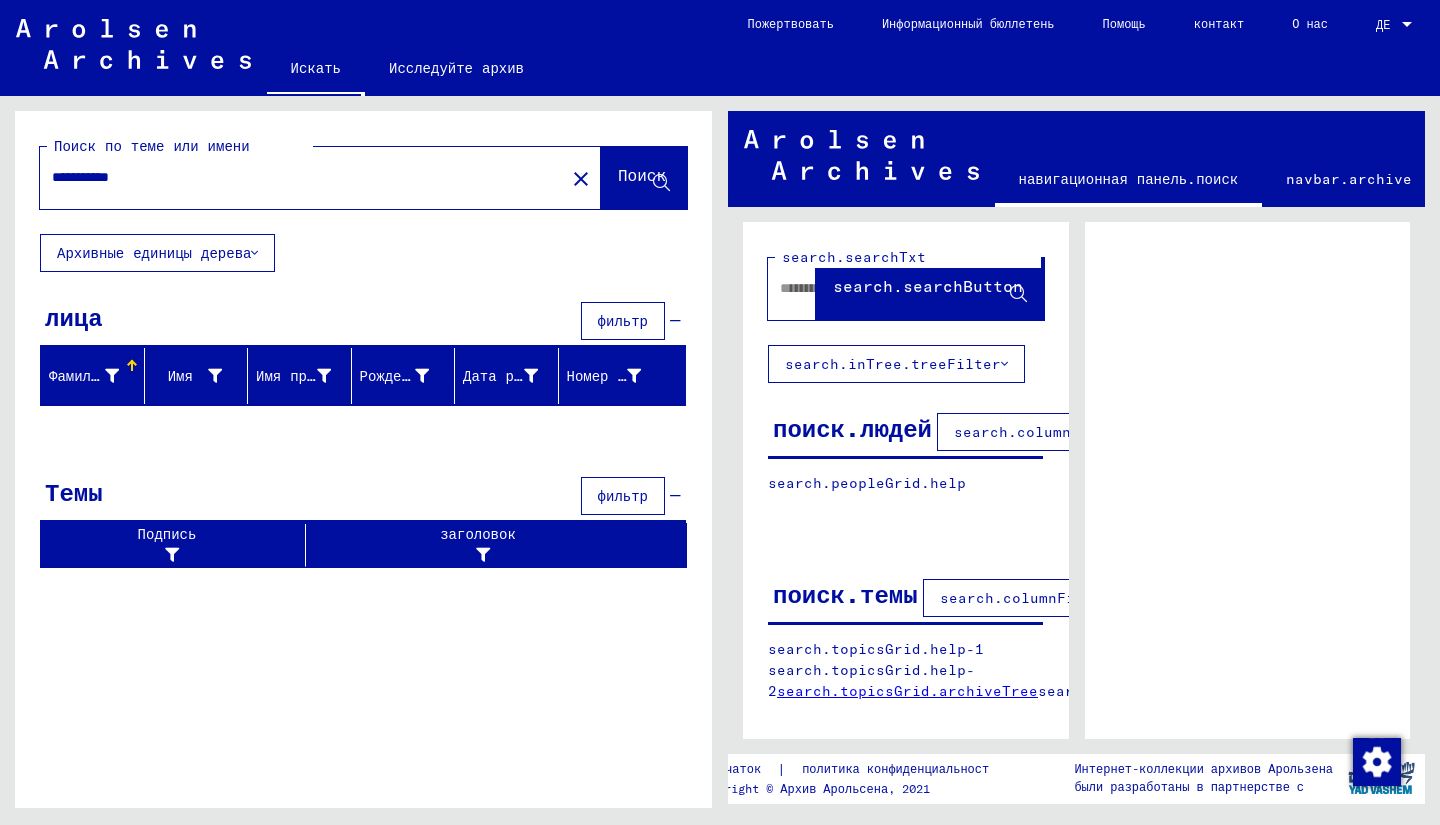 type on "**********" 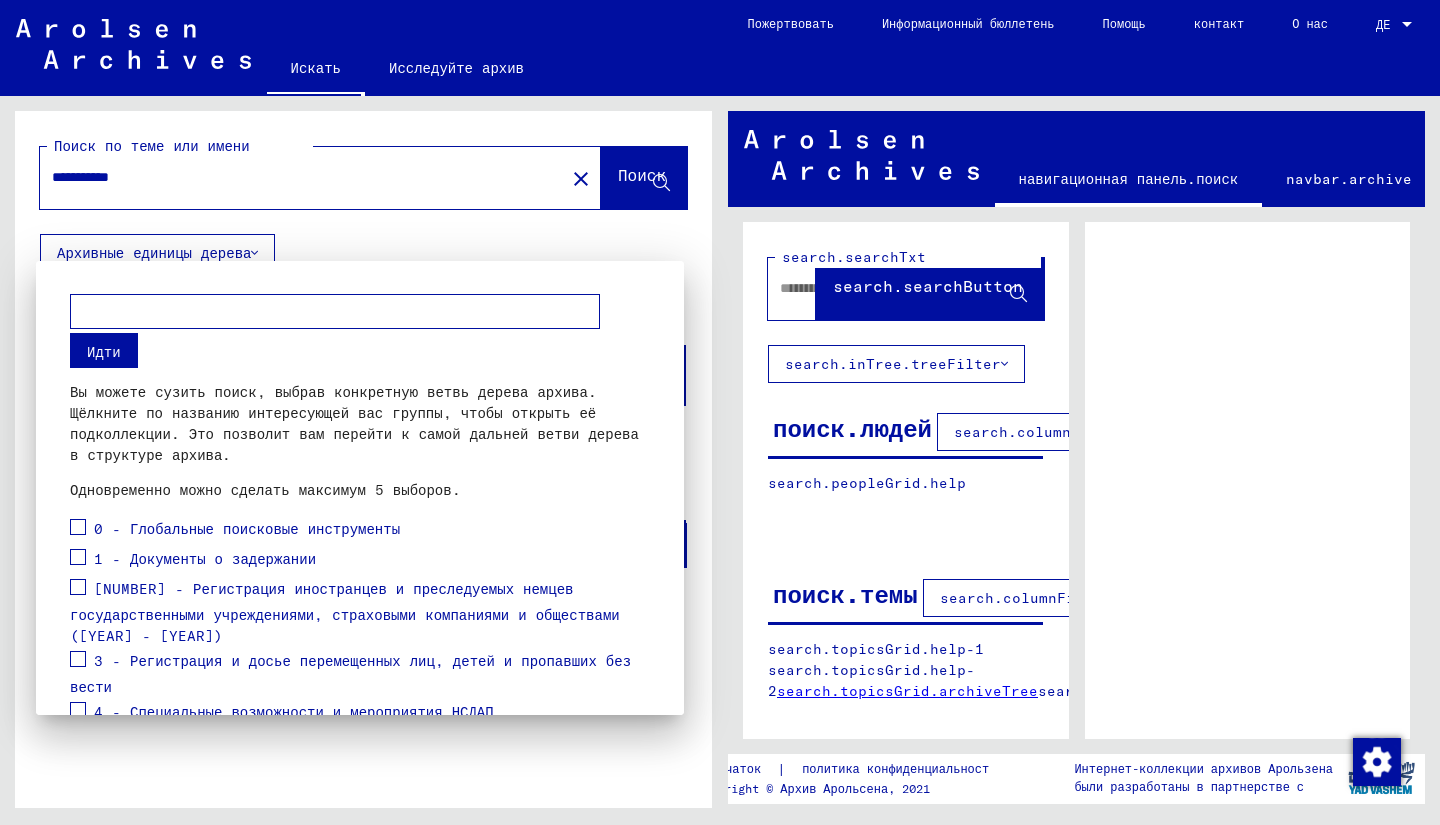 click at bounding box center [720, 412] 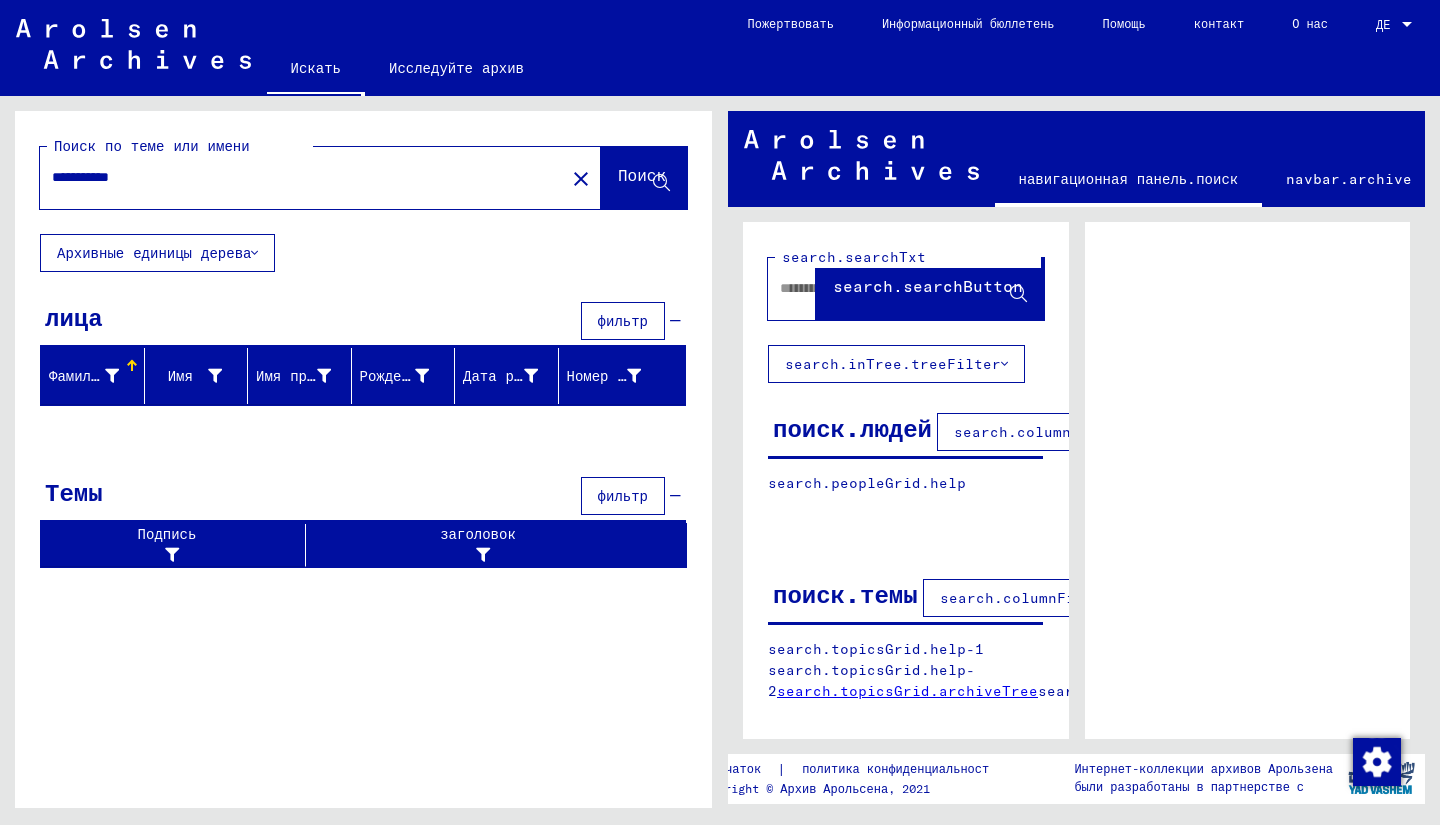 click on "Архивные единицы дерева" 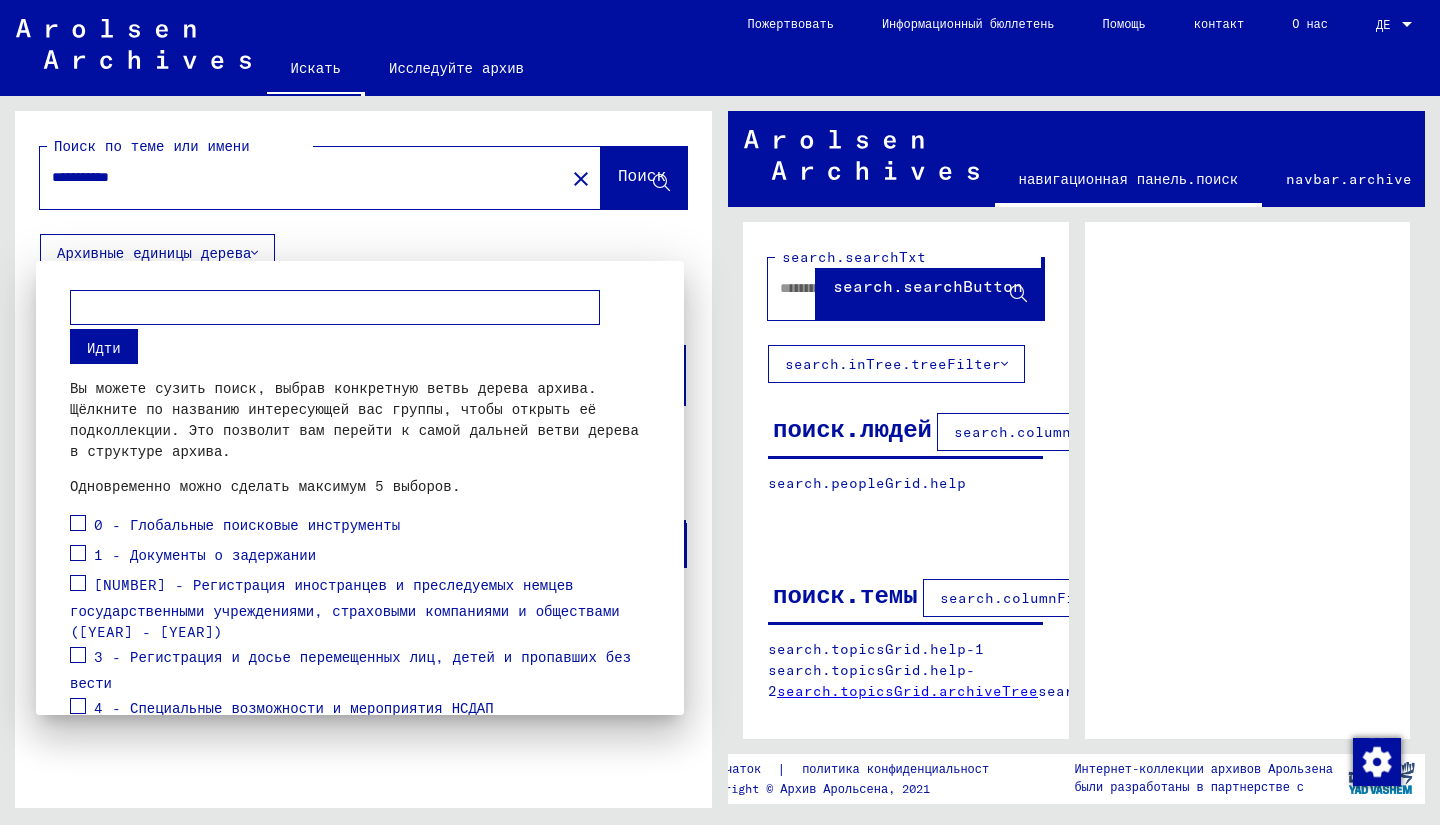 scroll, scrollTop: 0, scrollLeft: 0, axis: both 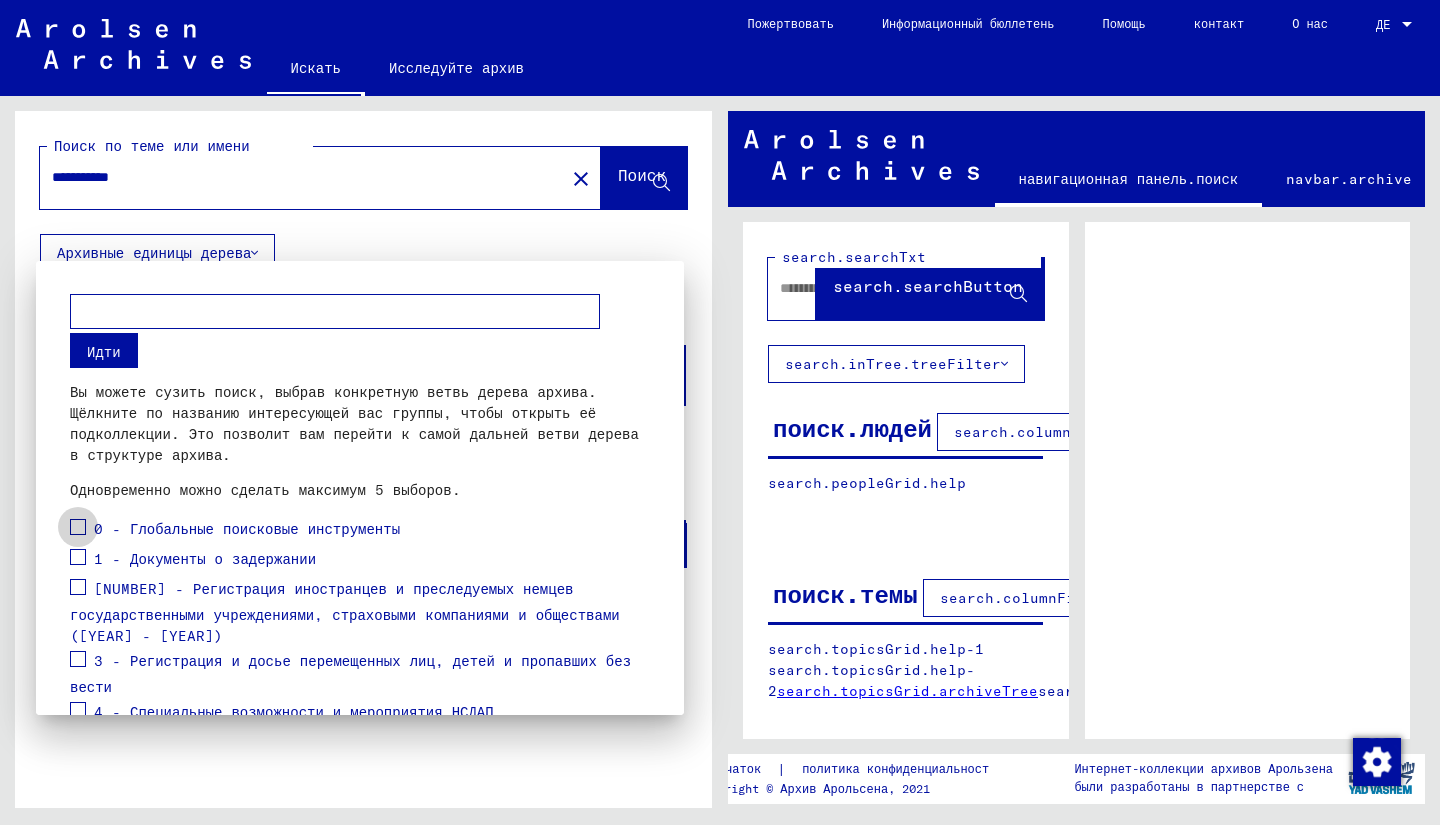 click at bounding box center (78, 527) 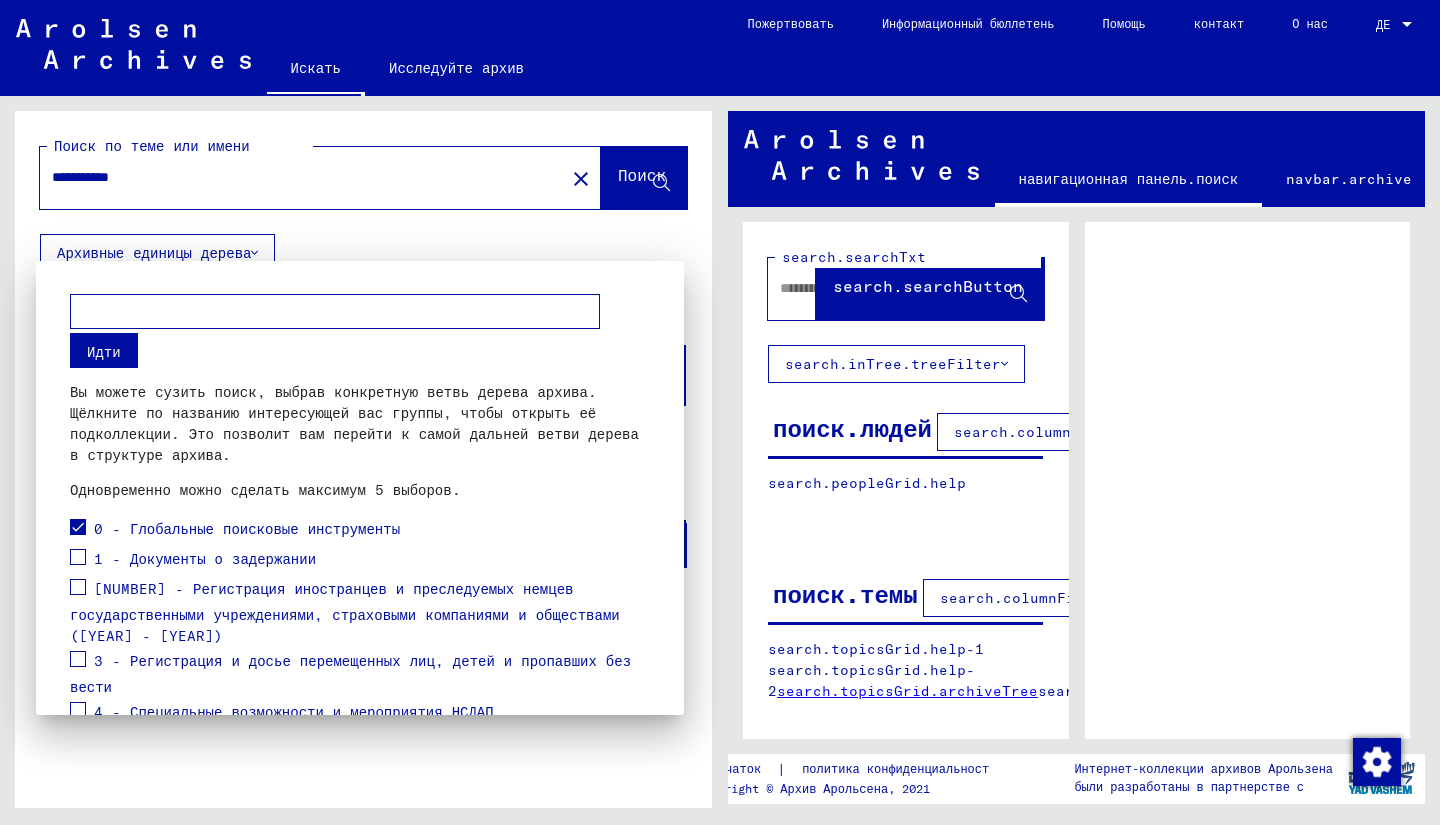 click at bounding box center (78, 557) 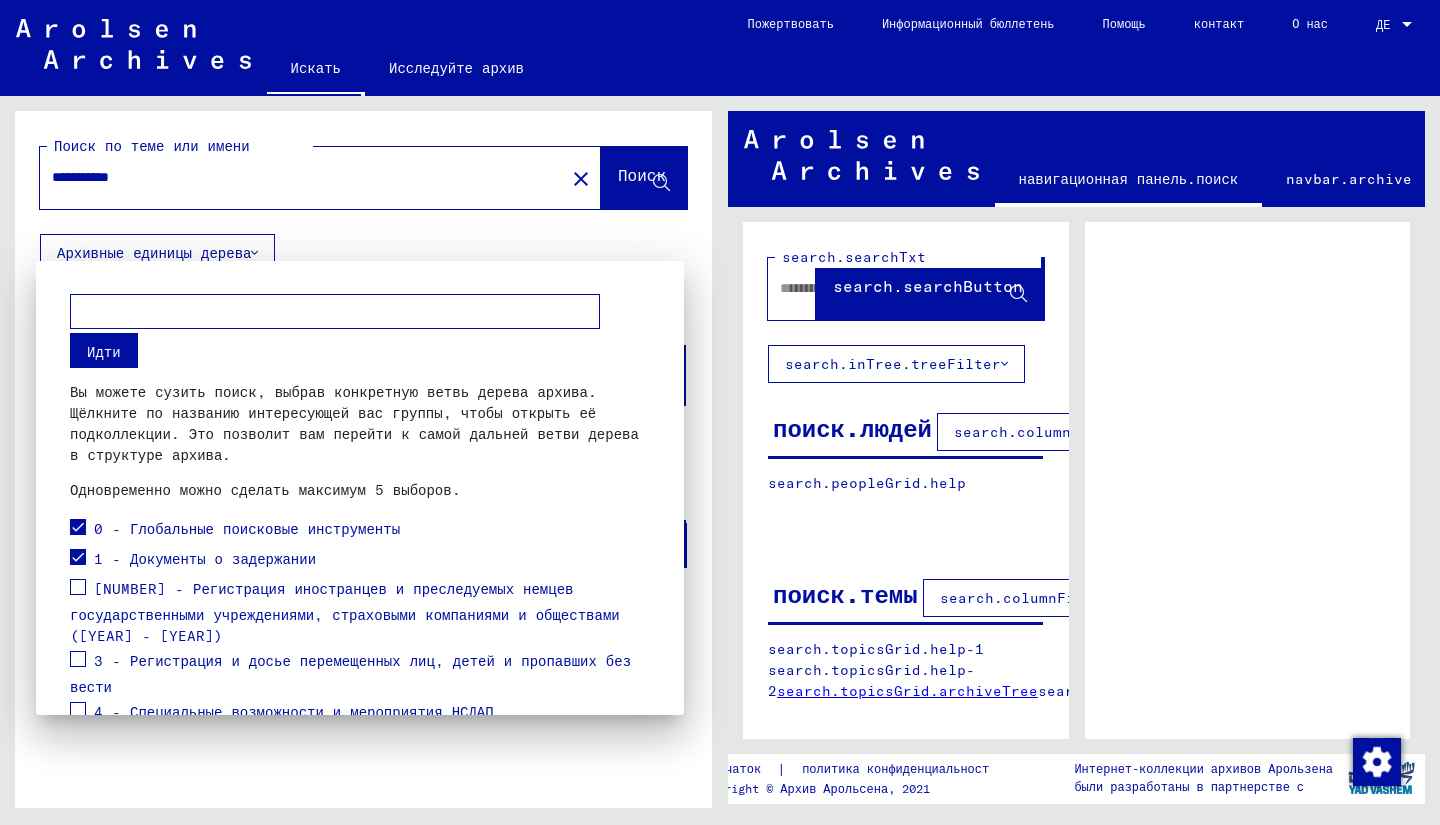 click at bounding box center [78, 590] 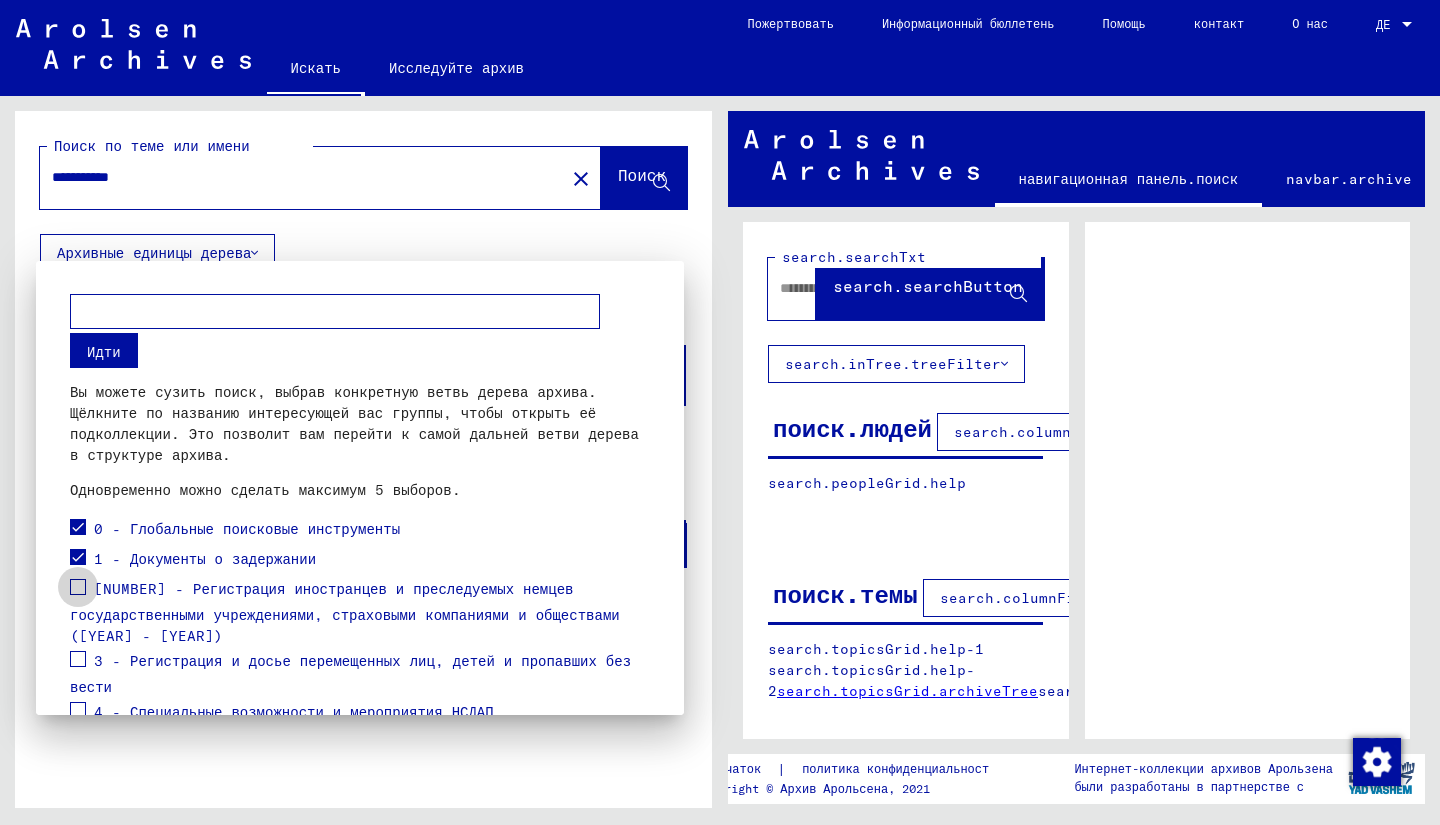 click at bounding box center (78, 587) 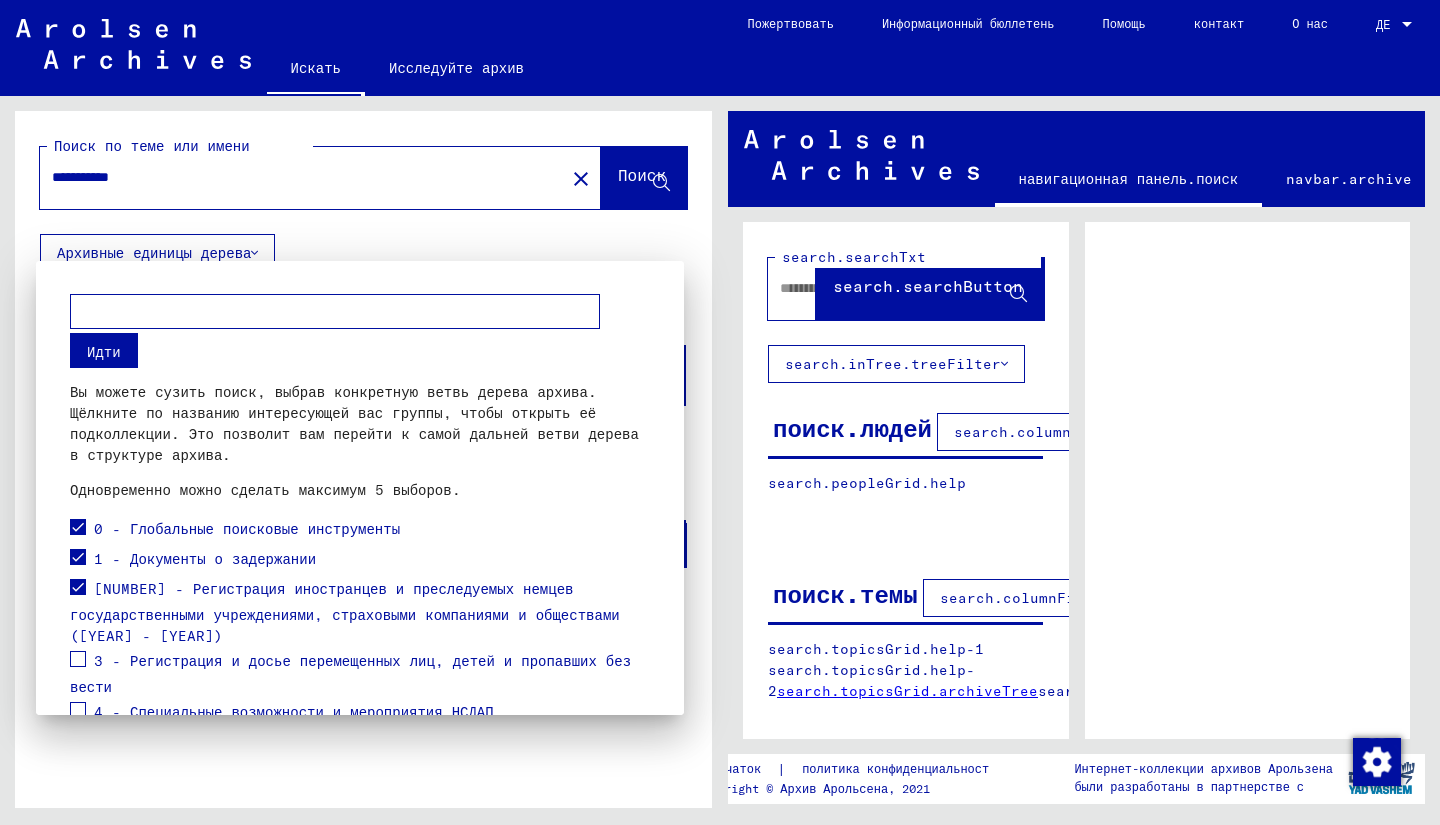 click at bounding box center [78, 659] 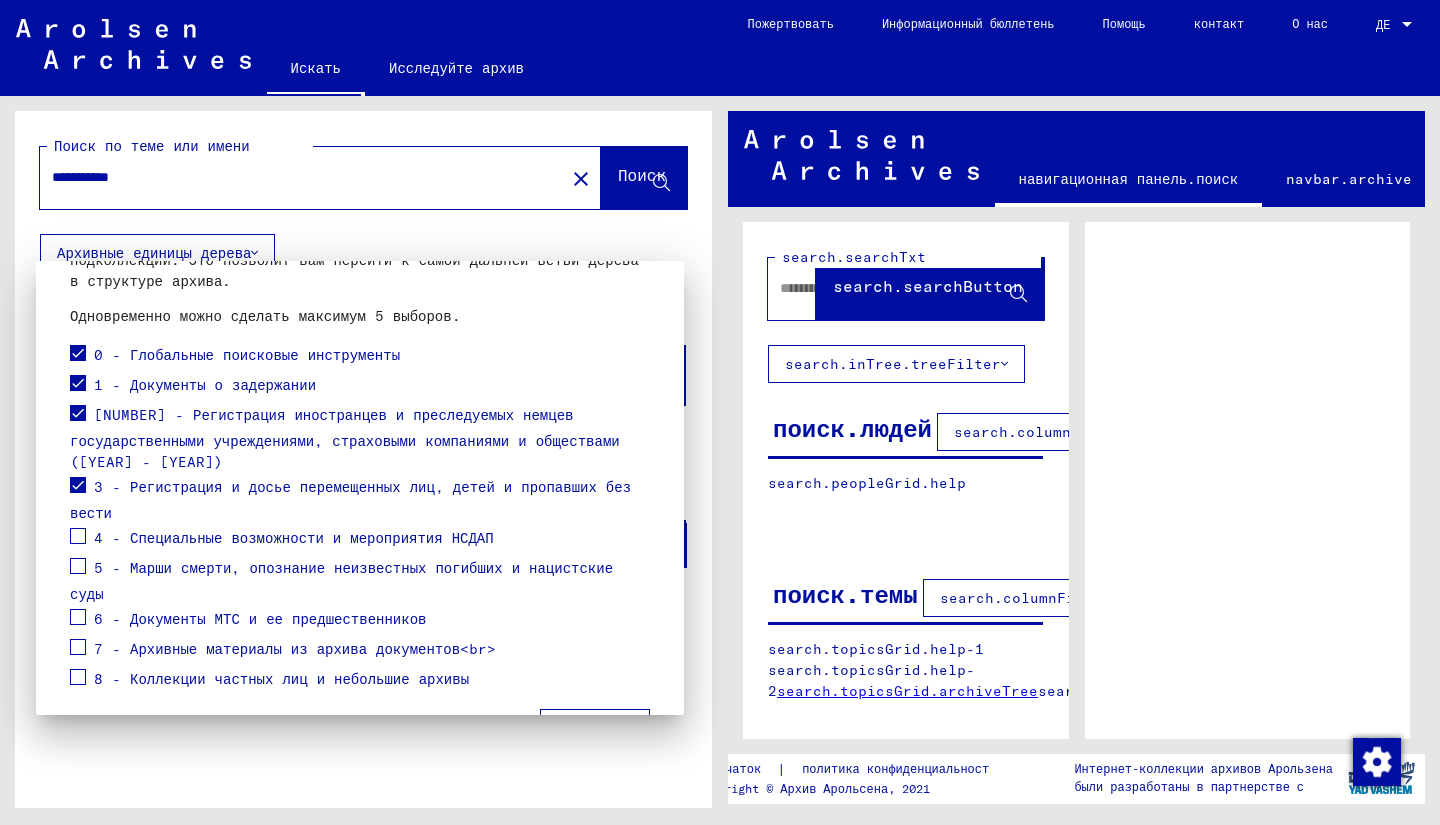 scroll, scrollTop: 177, scrollLeft: 0, axis: vertical 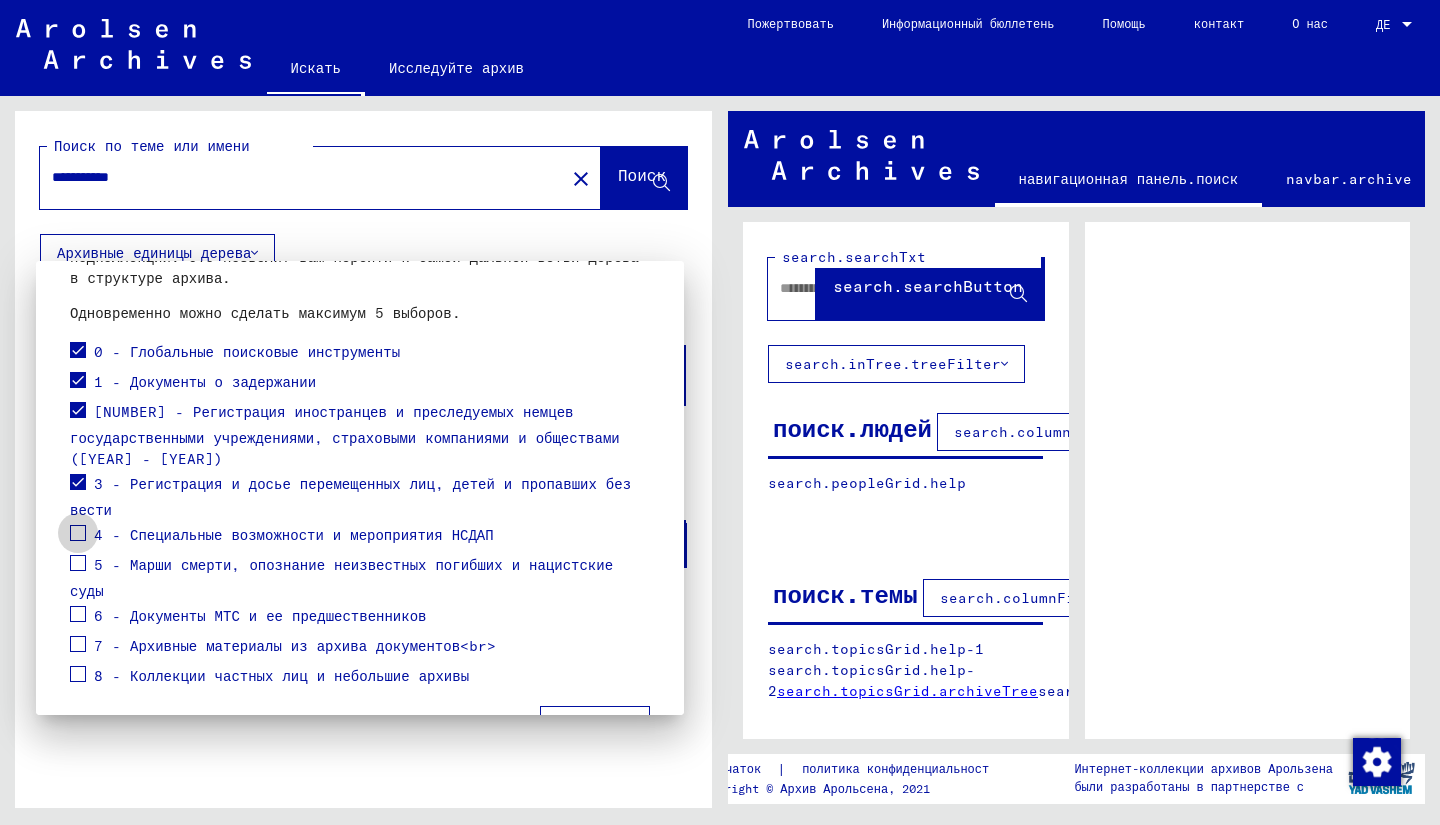 click at bounding box center (78, 533) 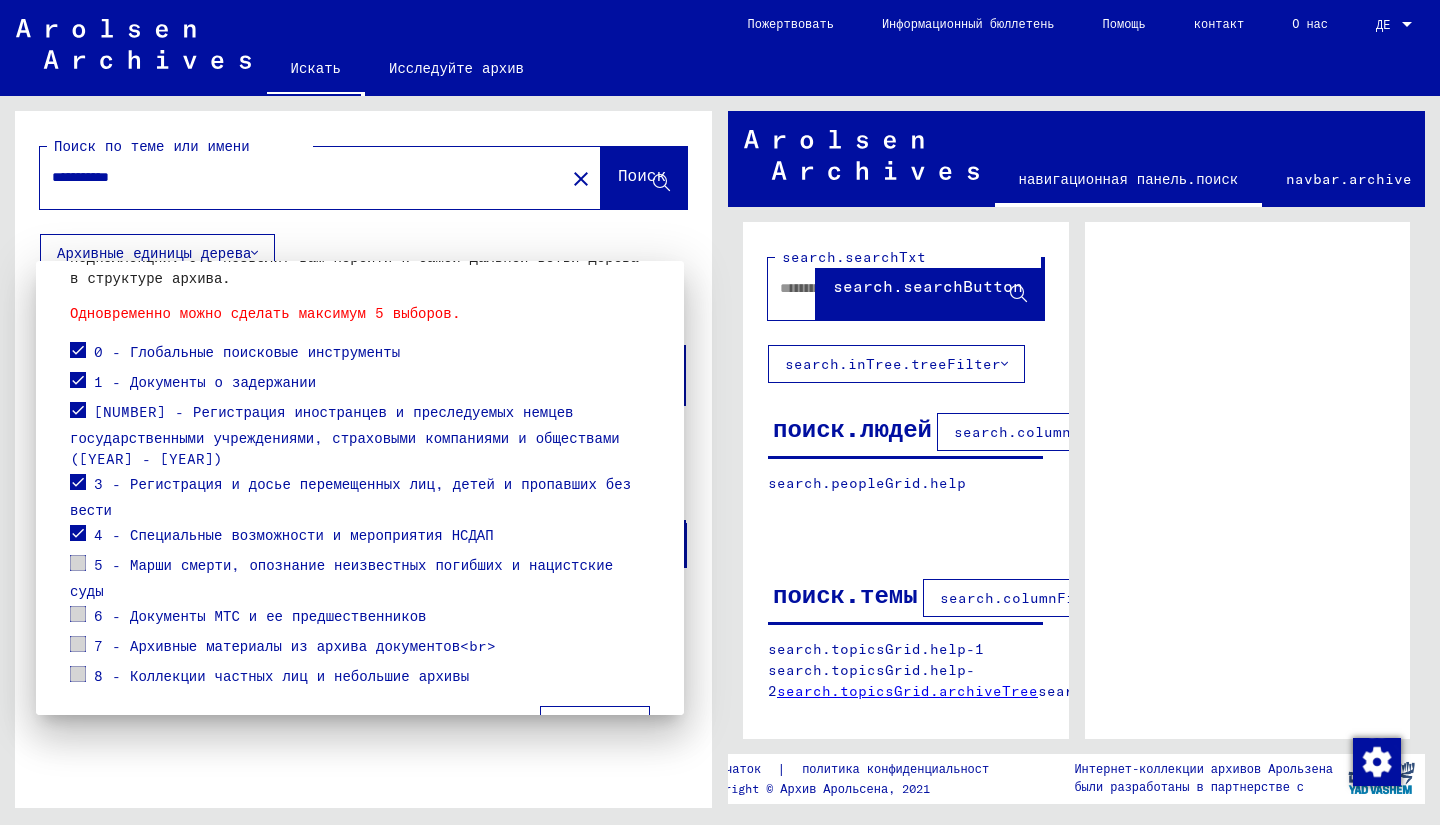 click at bounding box center [78, 533] 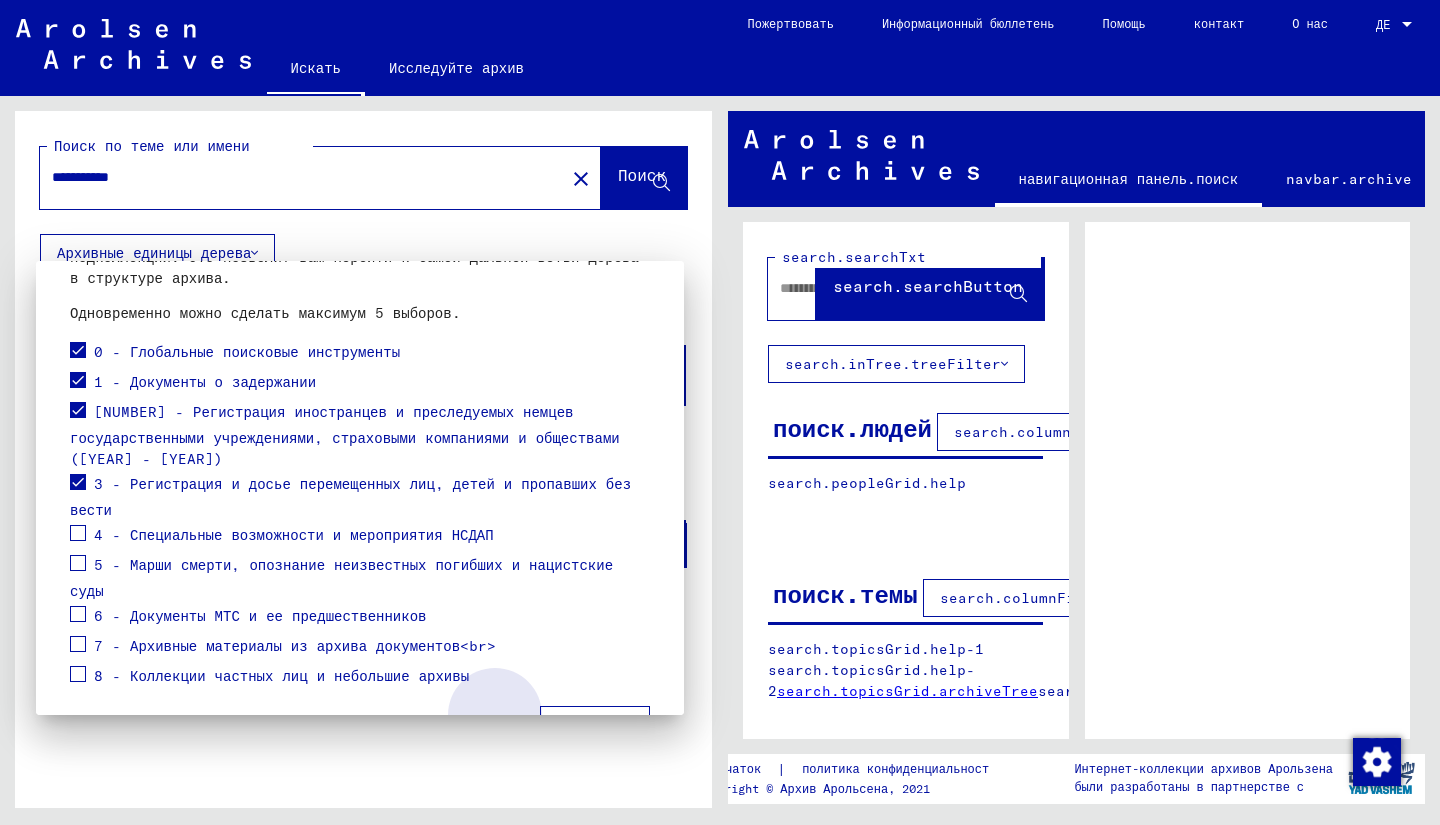 click on "Применять" at bounding box center [595, 725] 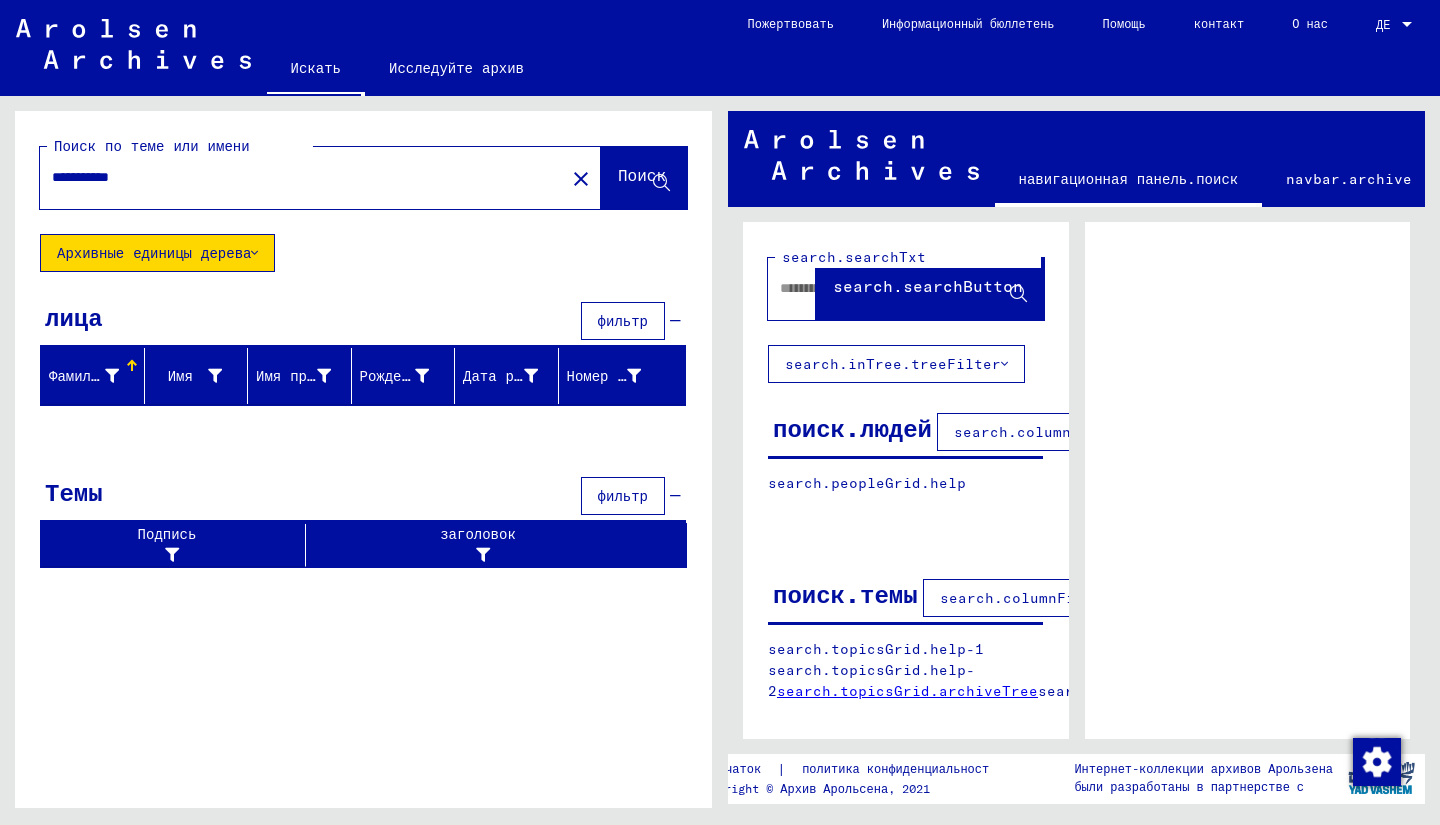 click on "Архивные единицы дерева" 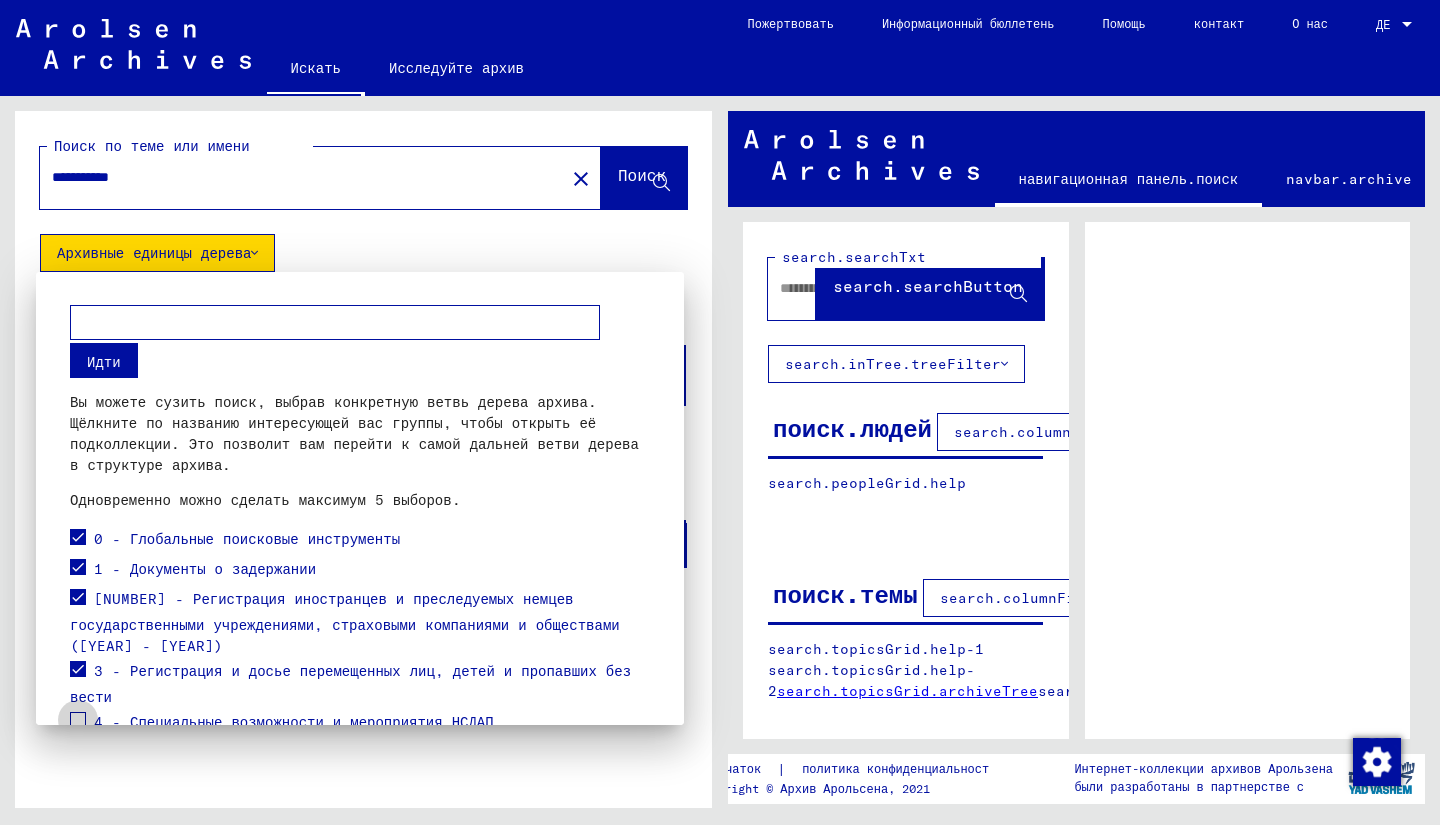 click at bounding box center (78, 720) 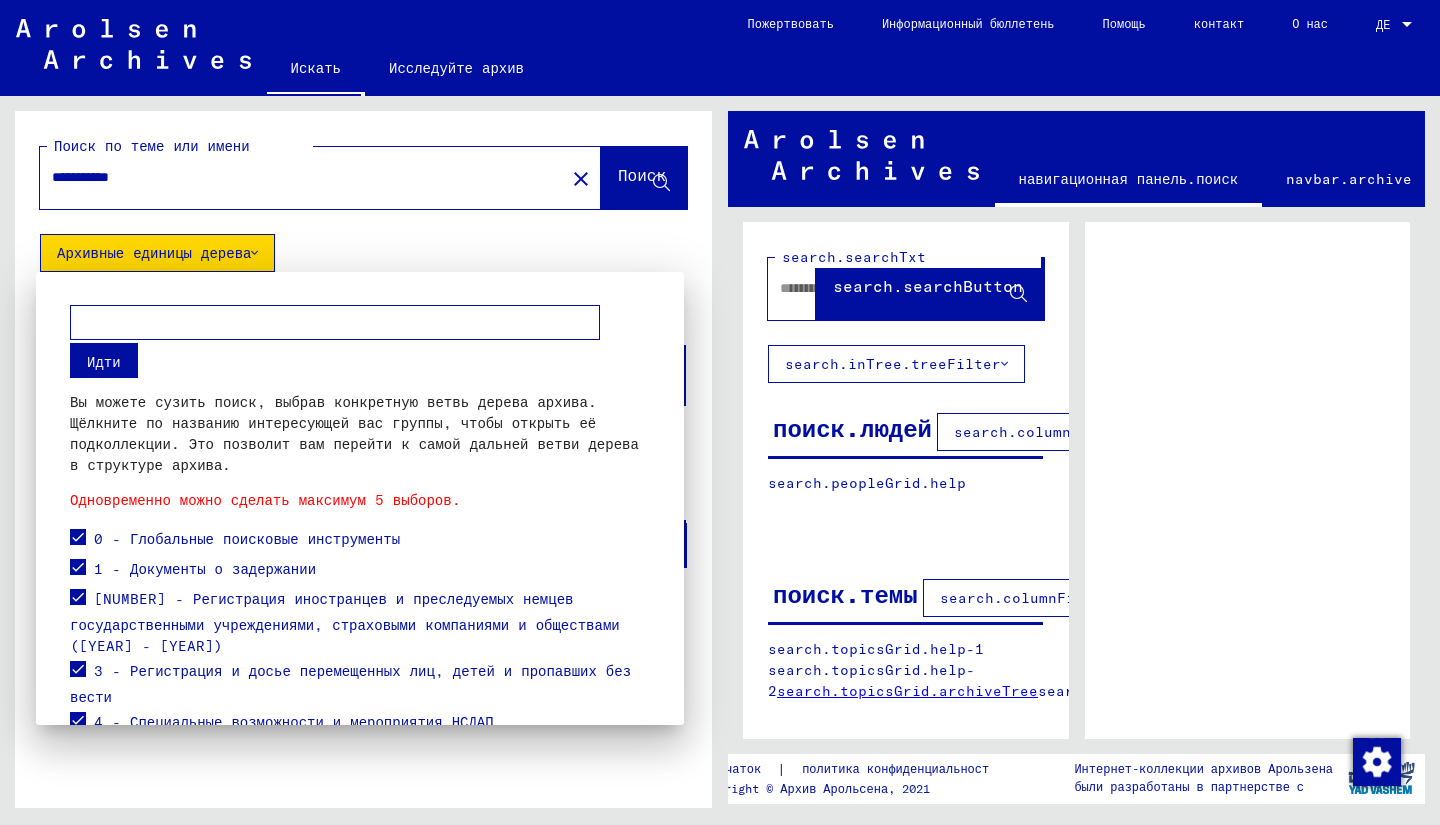 drag, startPoint x: 80, startPoint y: 633, endPoint x: 80, endPoint y: 616, distance: 17 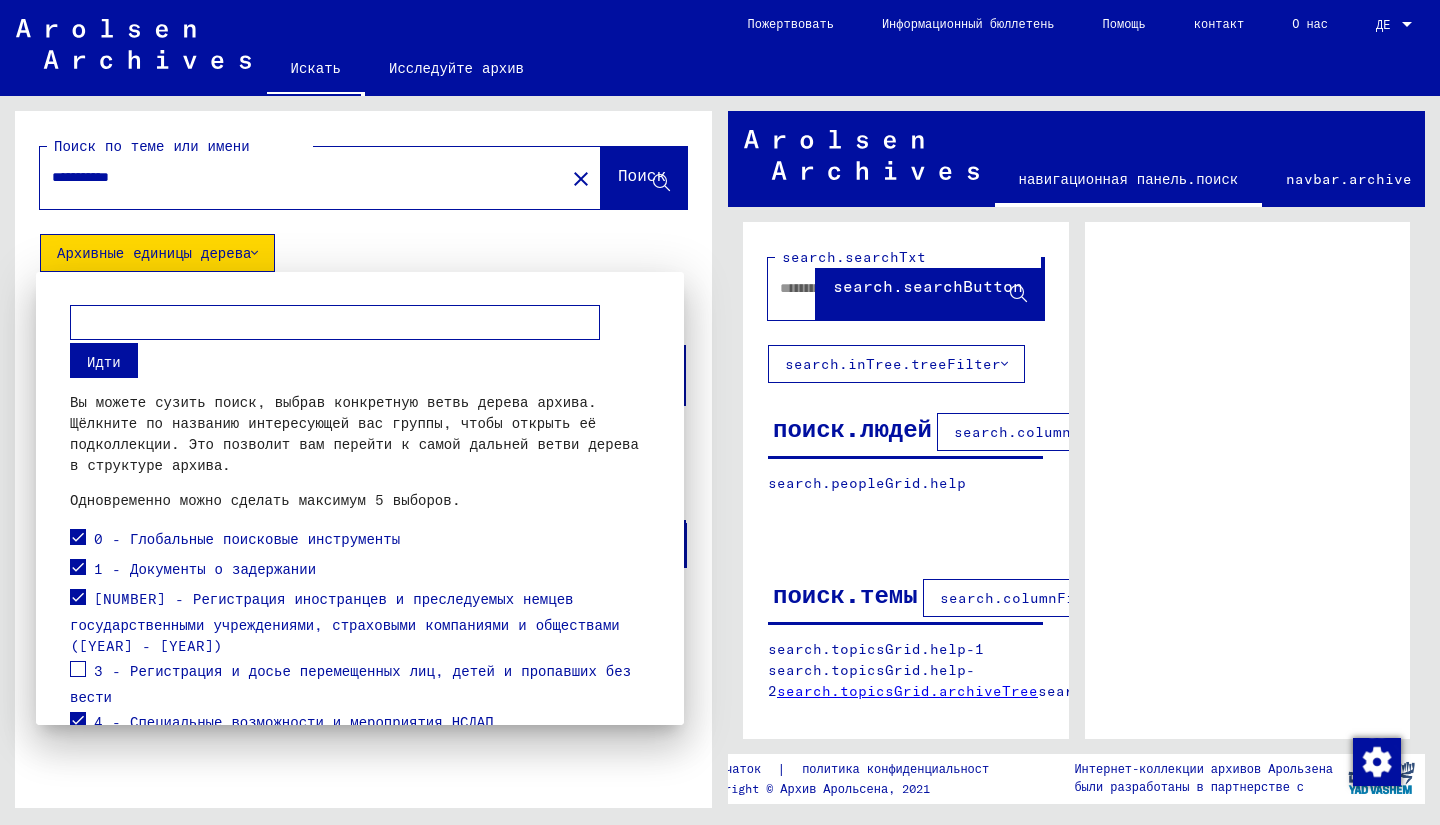 click at bounding box center [78, 597] 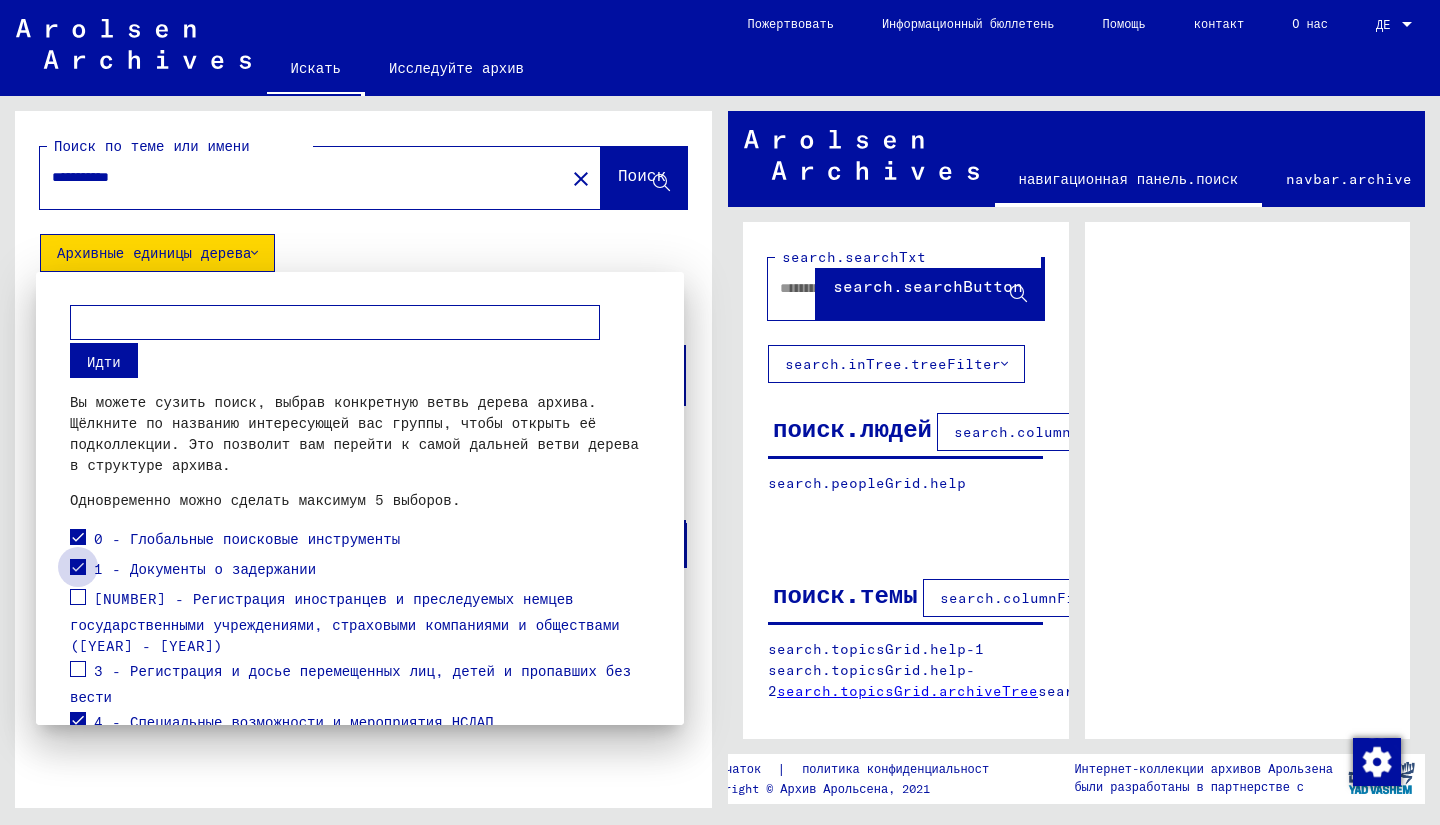 click at bounding box center [78, 567] 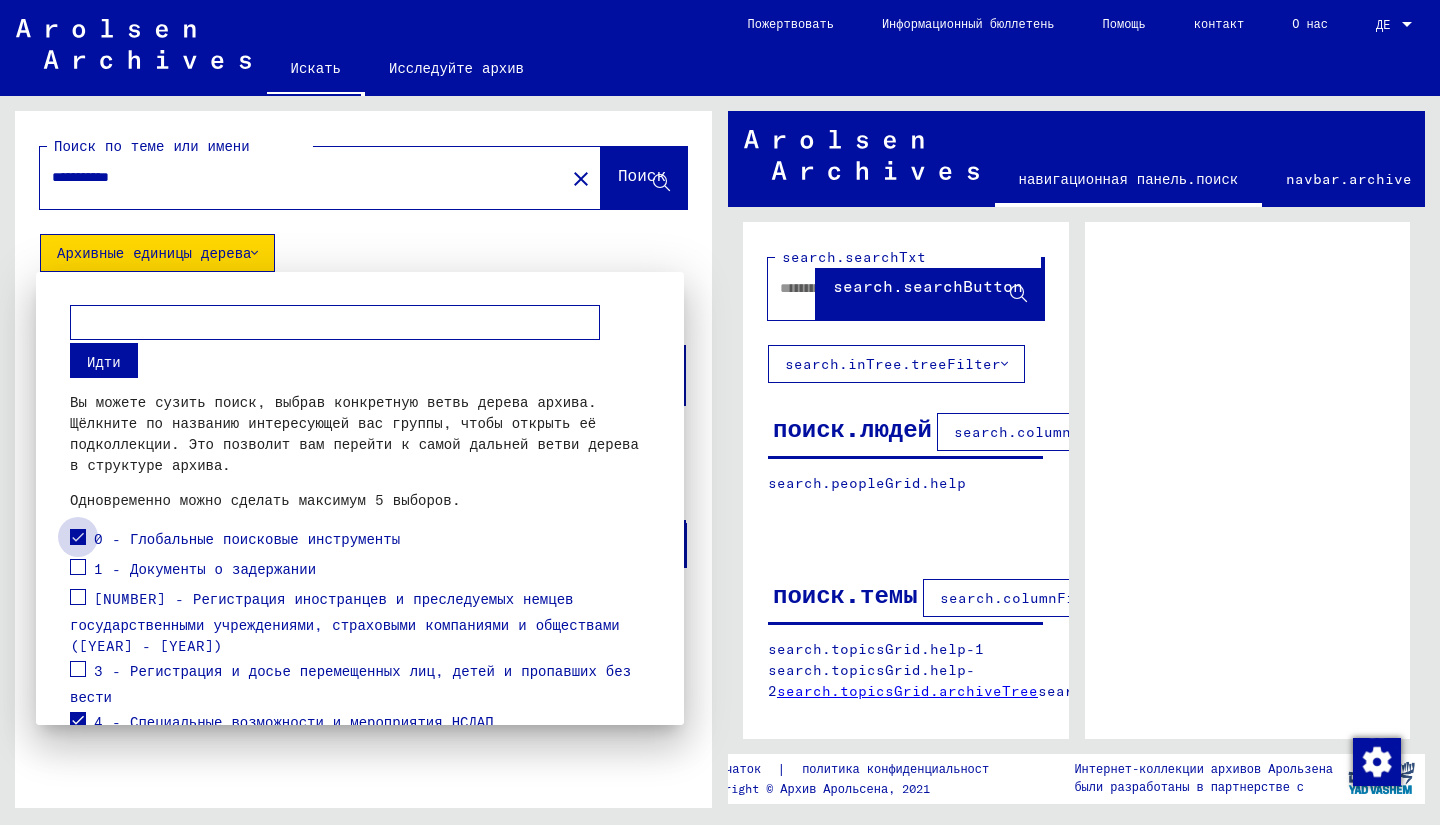 click at bounding box center (78, 537) 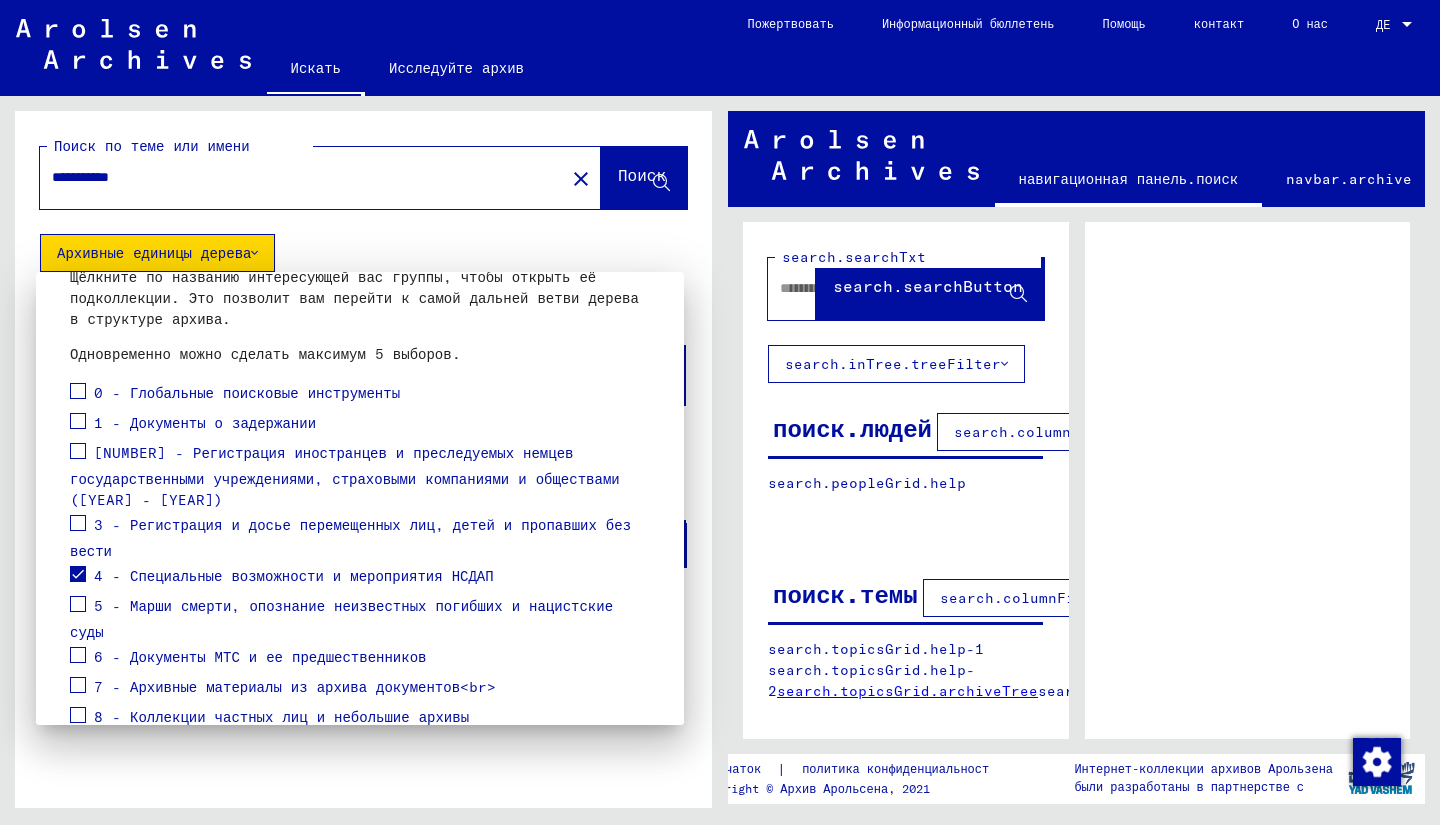 scroll, scrollTop: 177, scrollLeft: 0, axis: vertical 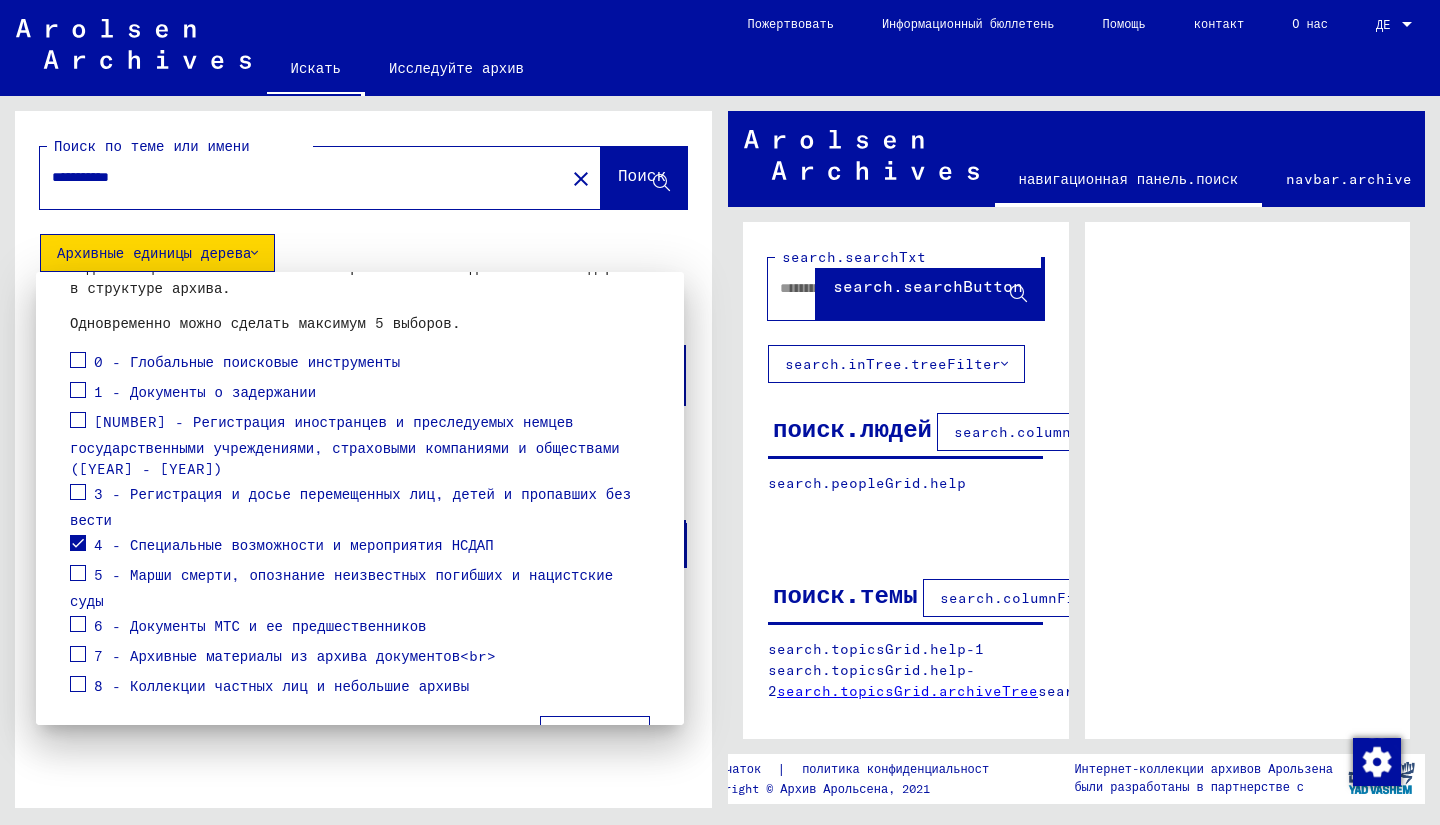 click at bounding box center [78, 573] 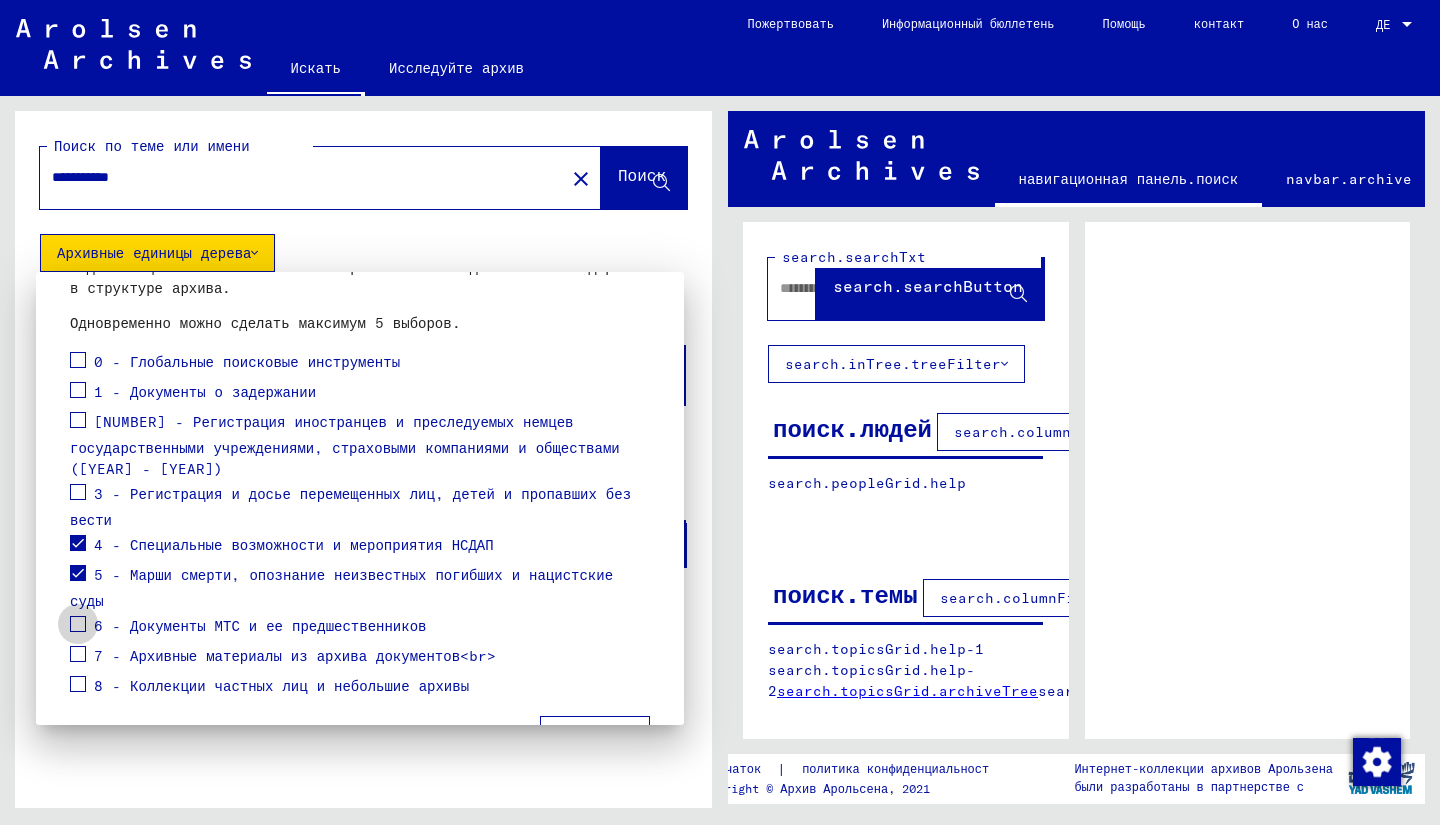 click at bounding box center [78, 624] 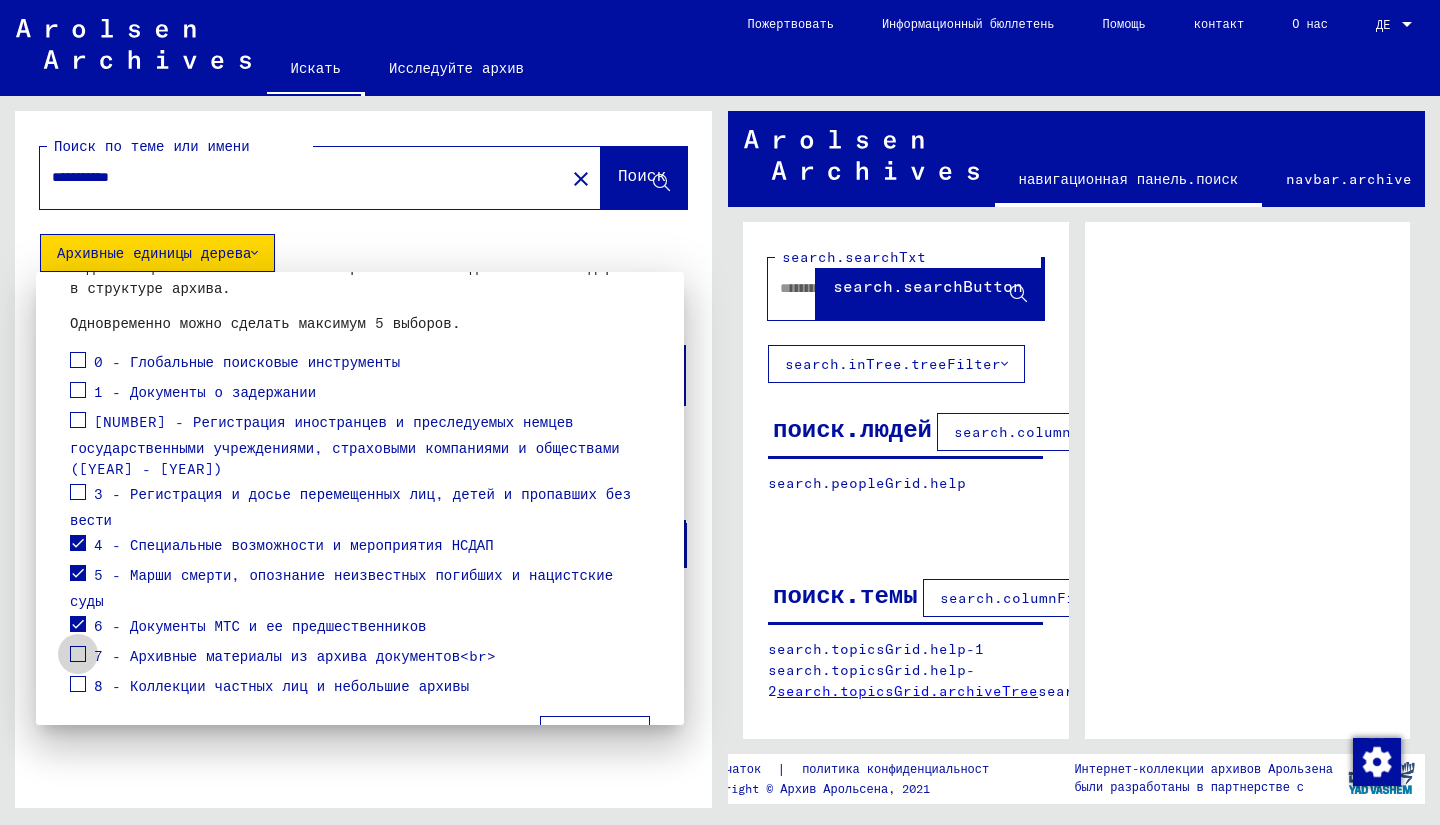 click at bounding box center (78, 654) 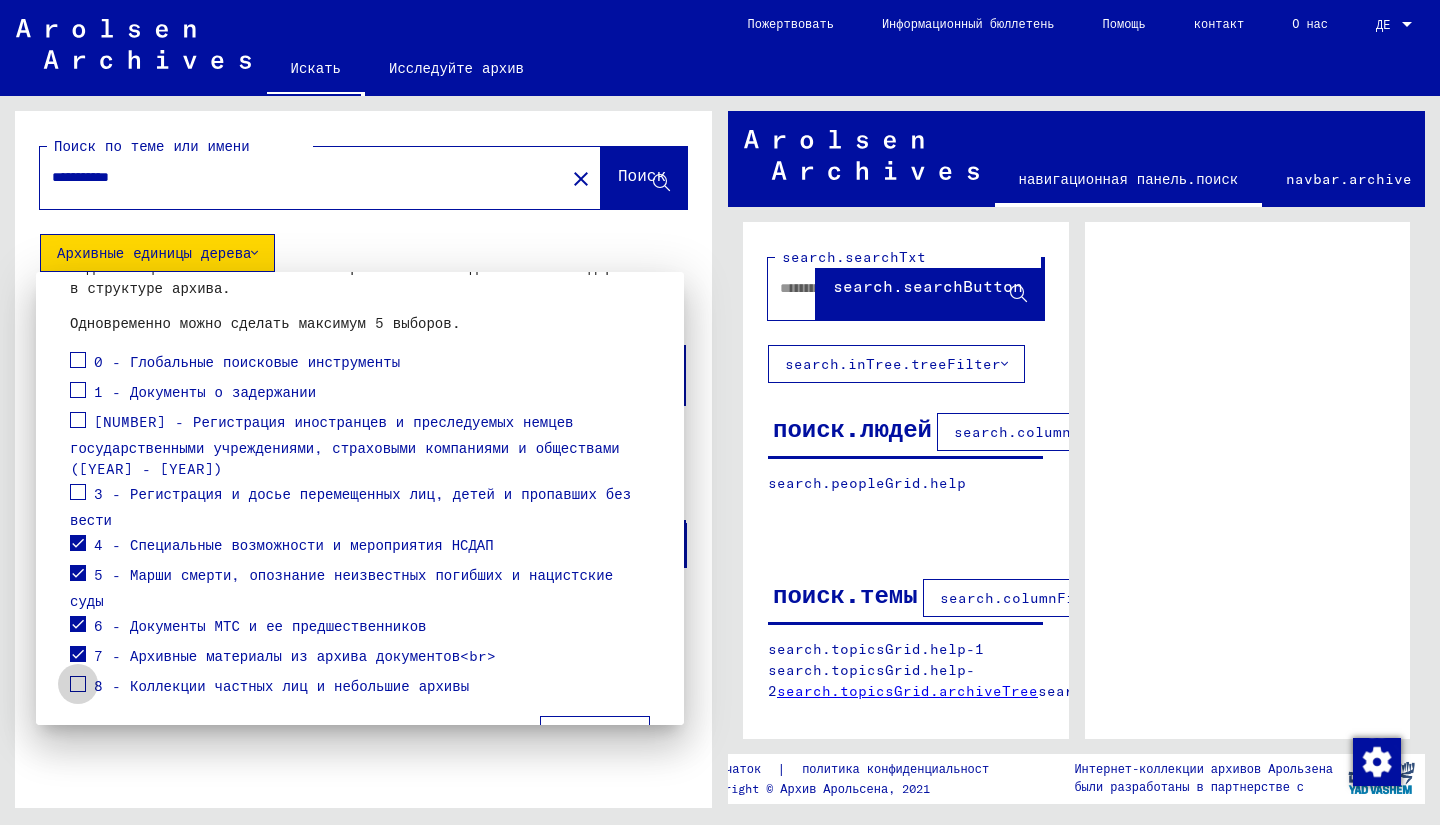 click at bounding box center [78, 684] 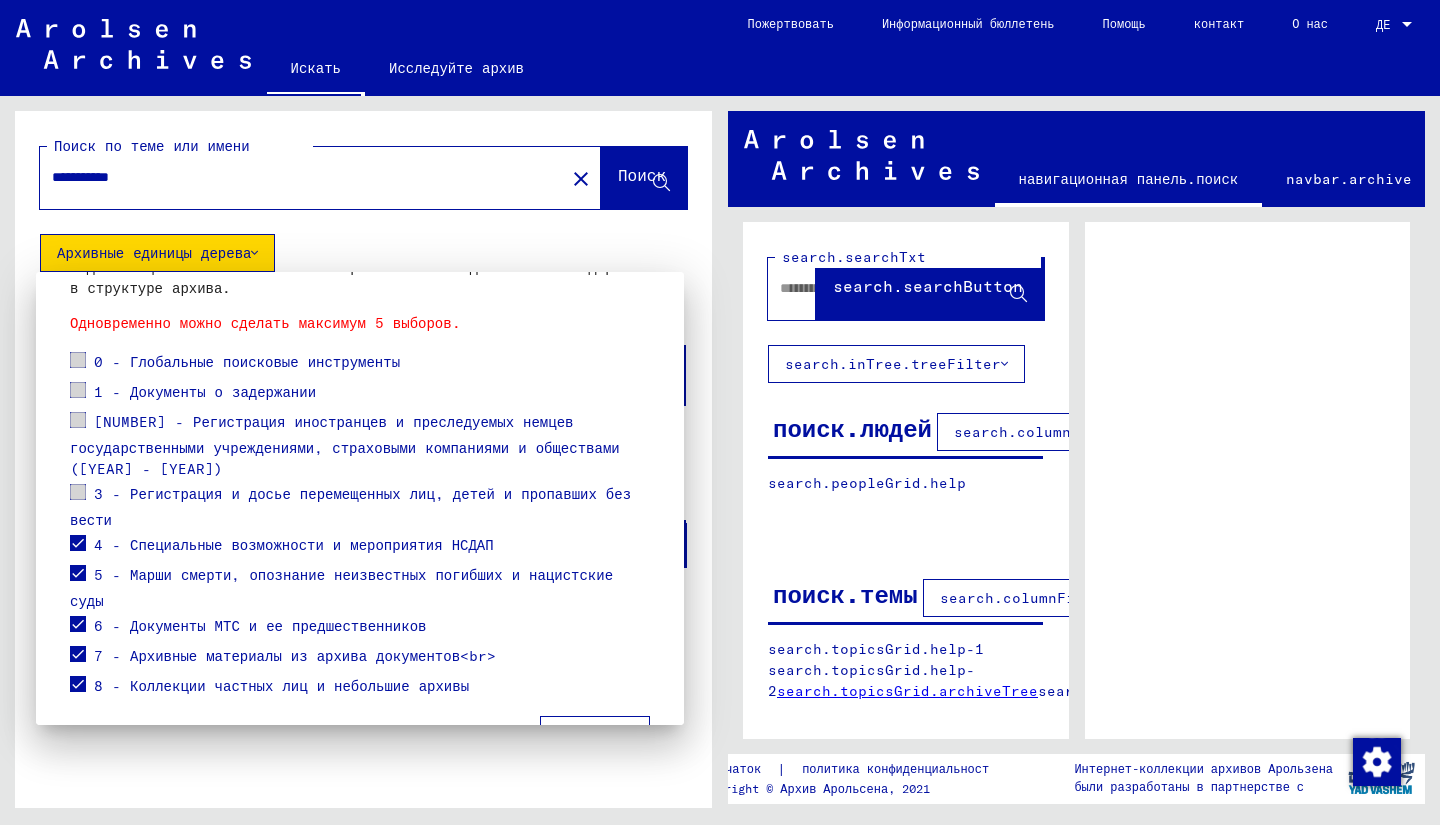 click at bounding box center [78, 684] 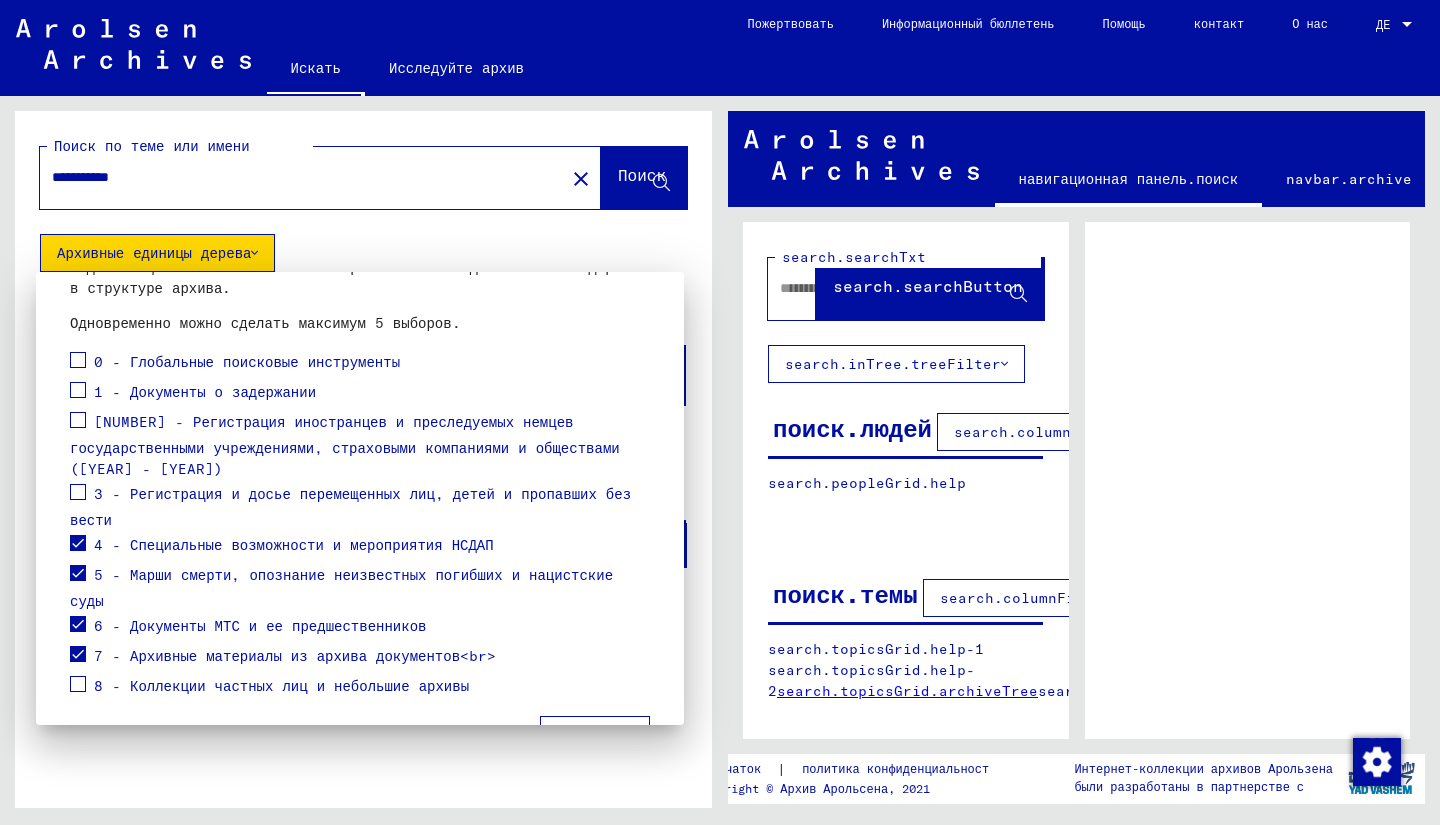 click on "Применять" at bounding box center [595, 735] 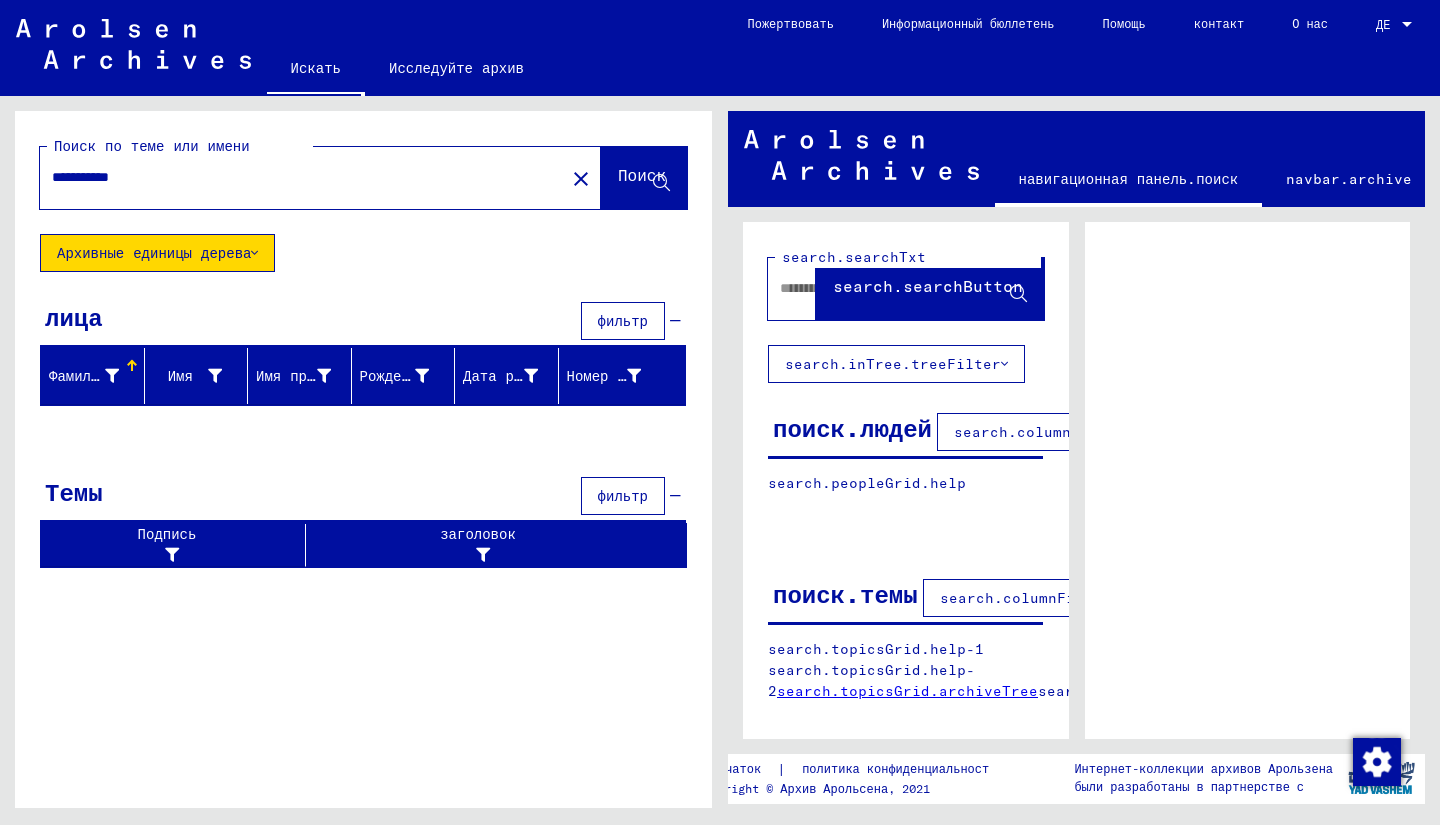 click 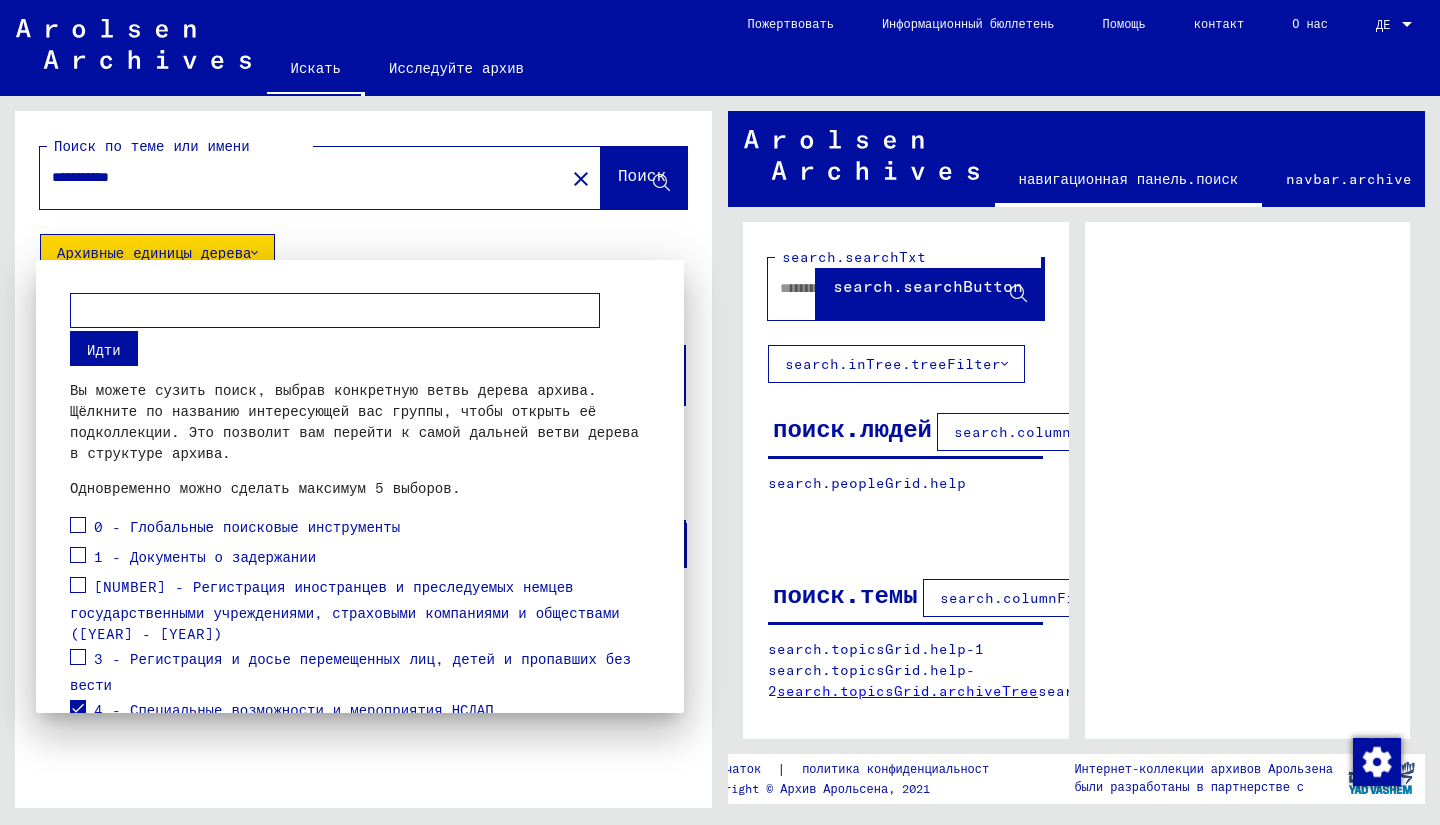 scroll, scrollTop: 177, scrollLeft: 0, axis: vertical 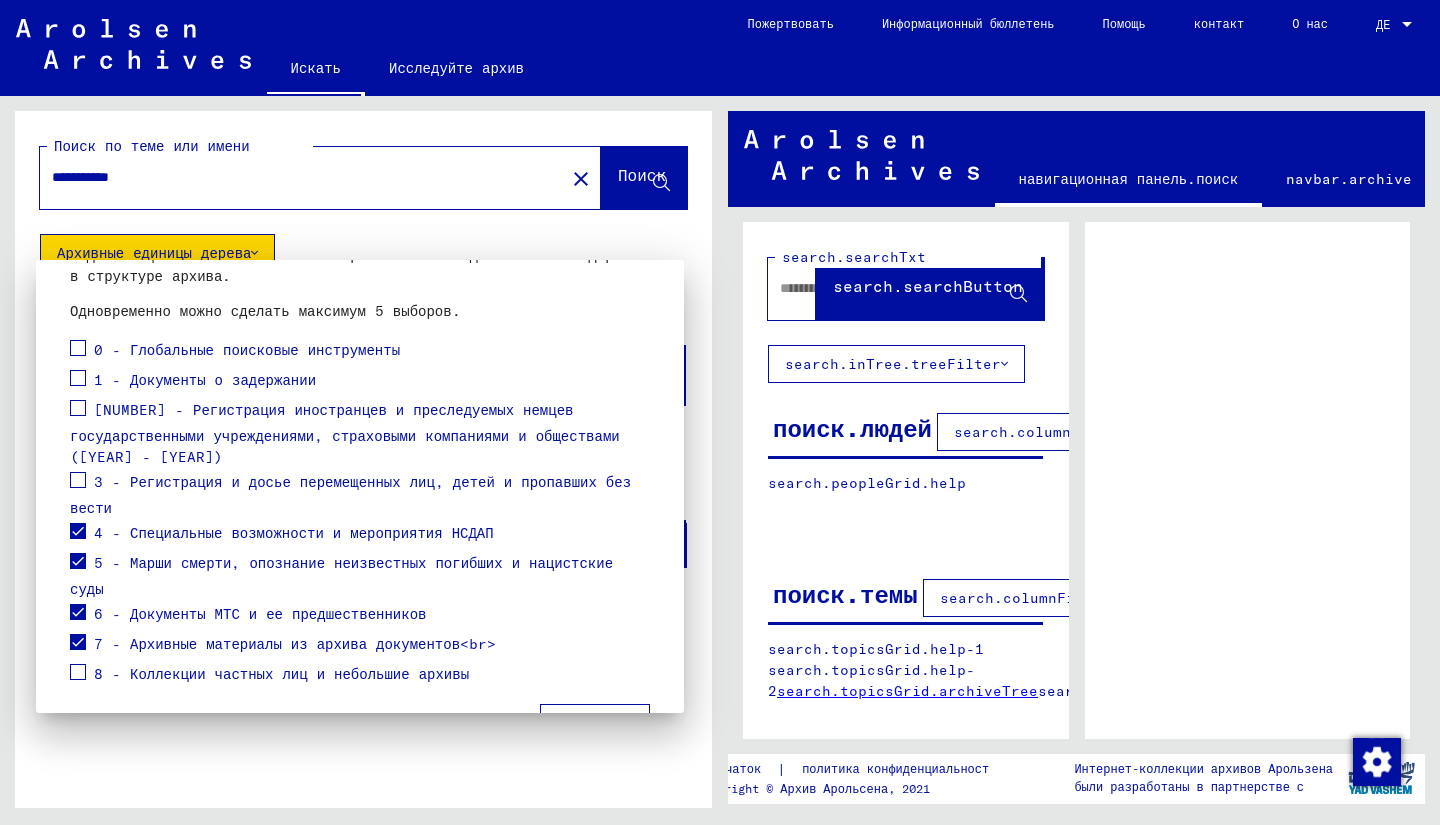 click at bounding box center [78, 672] 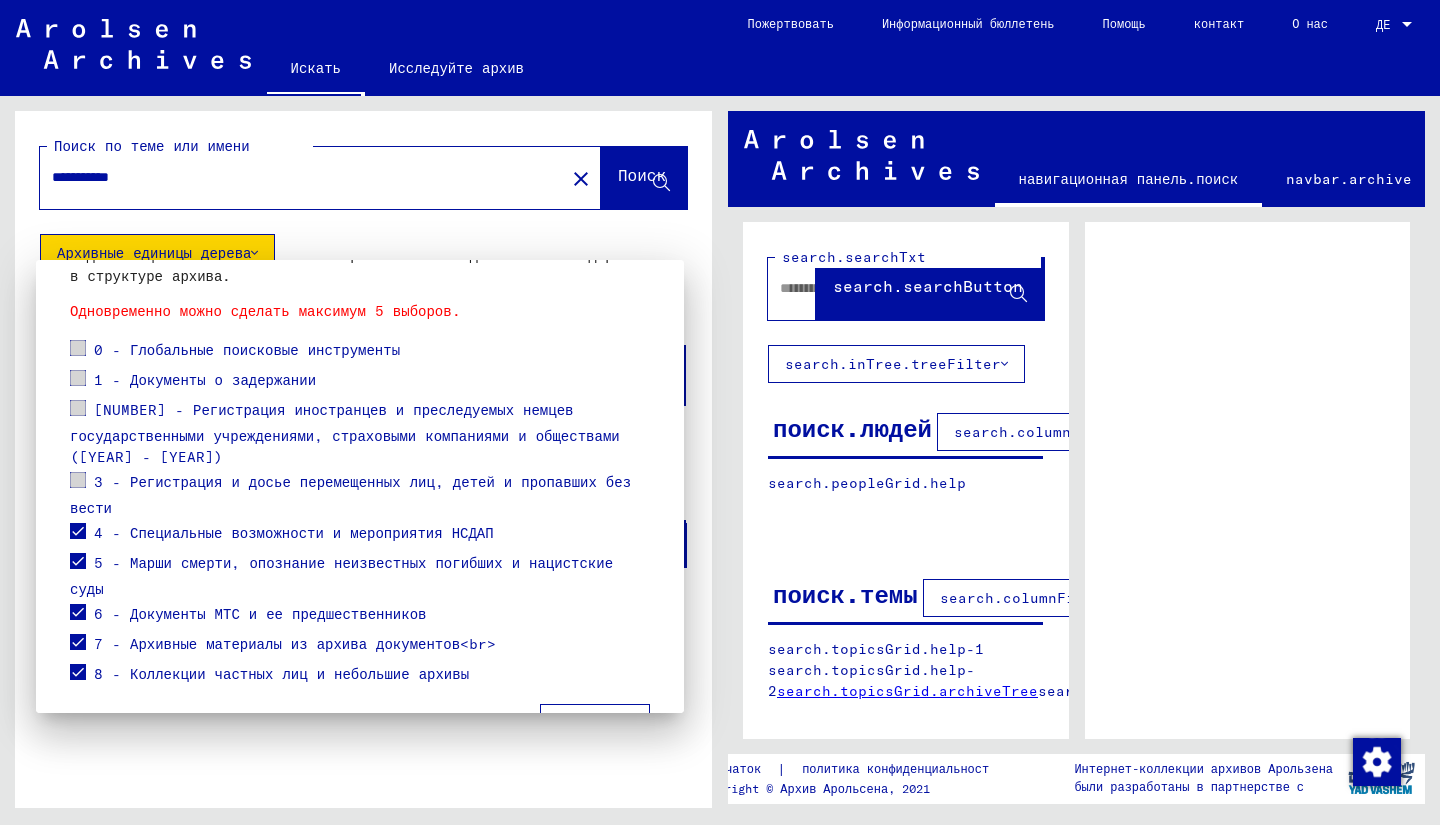 click at bounding box center [78, 531] 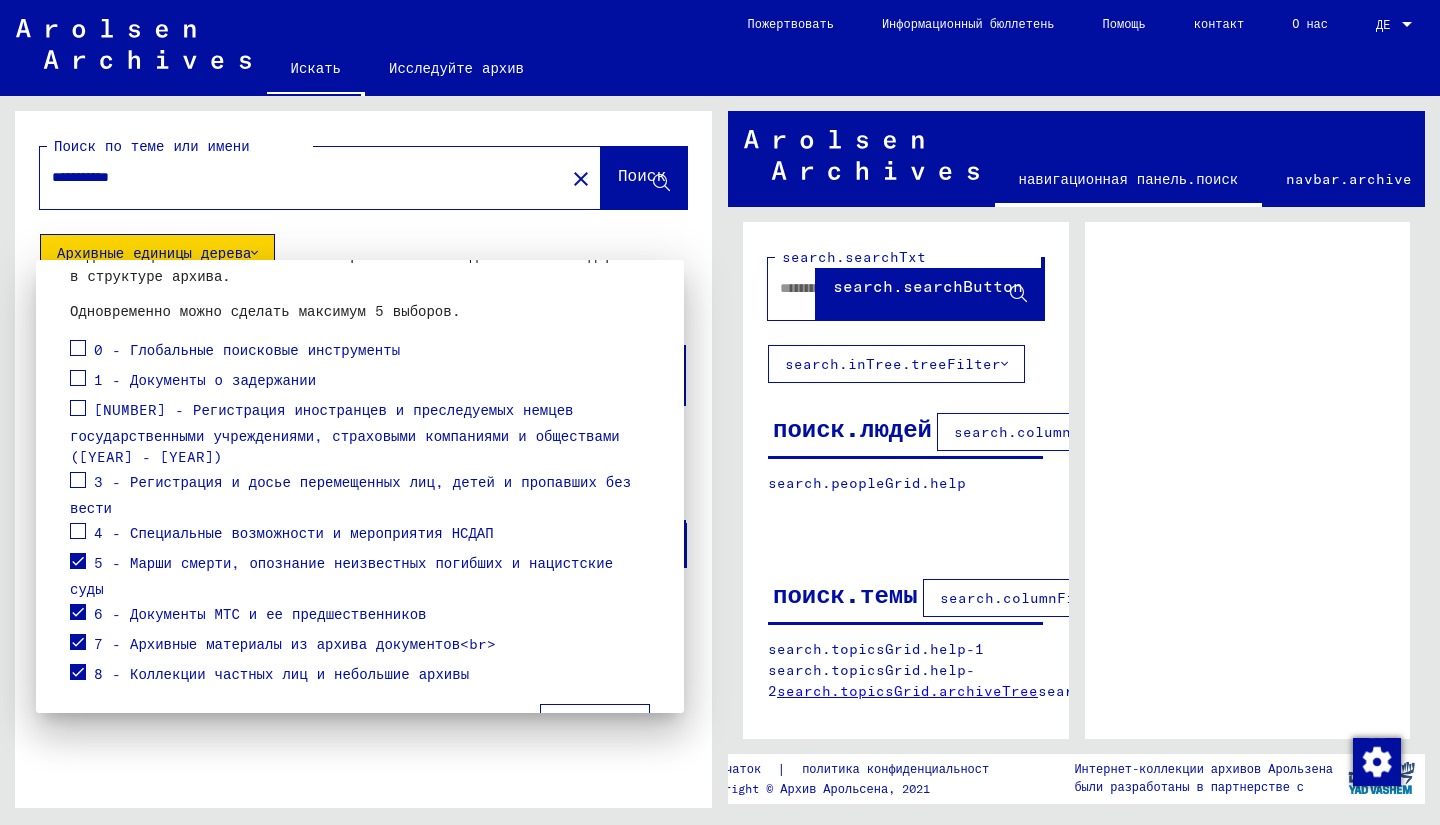 click on "Применять" at bounding box center [595, 723] 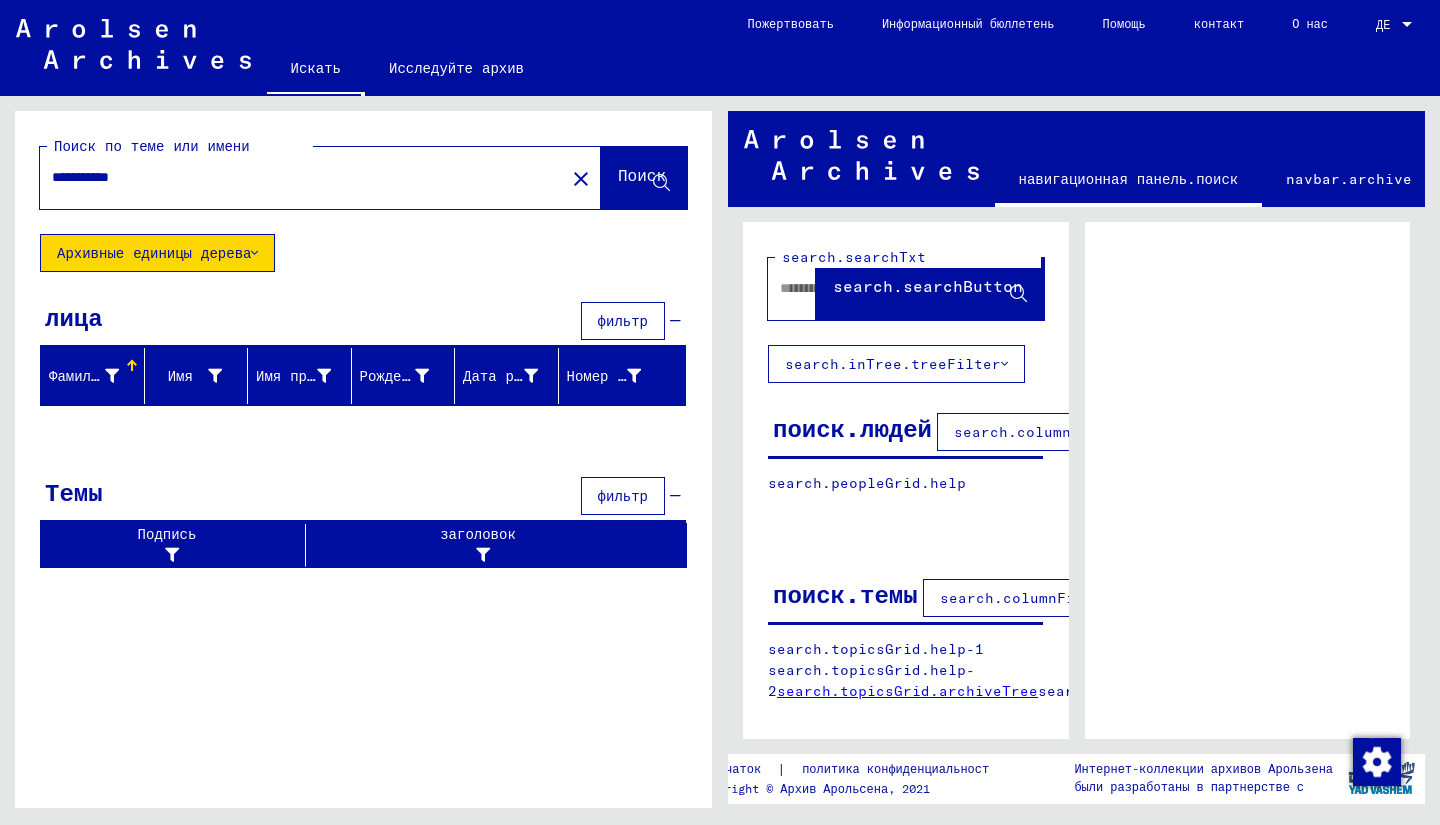 click on "Архивные единицы дерева" 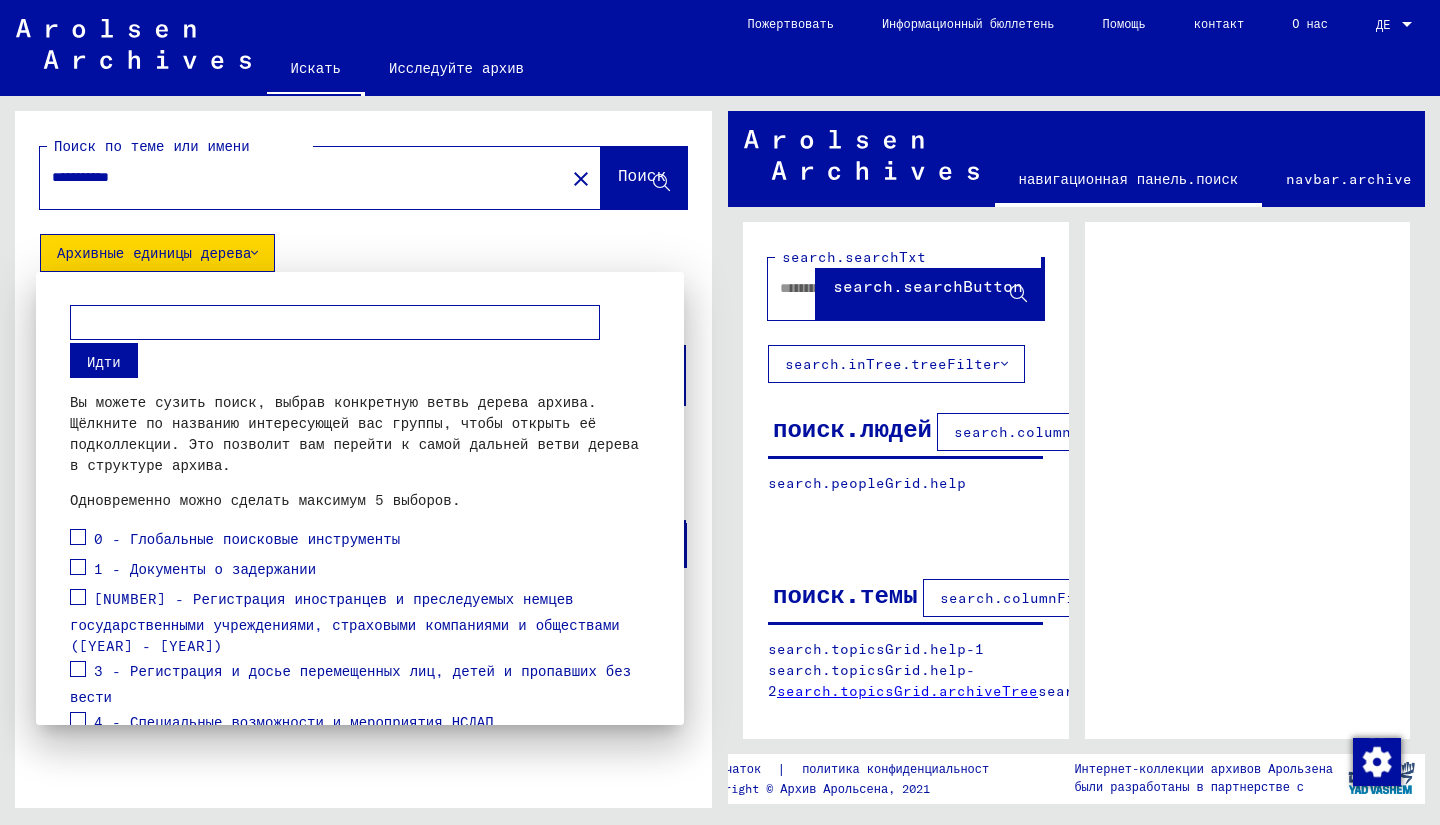 click at bounding box center [720, 412] 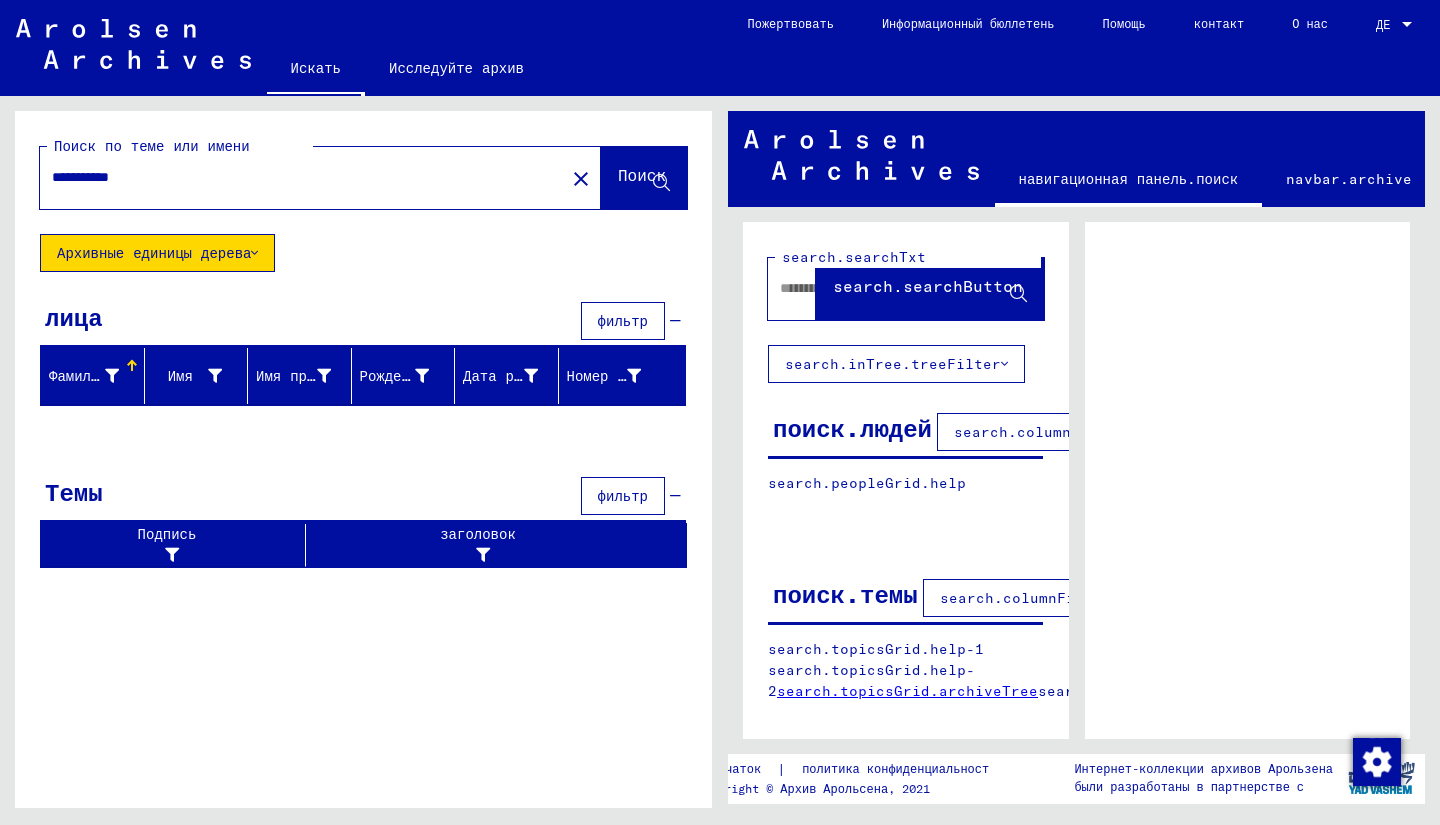 click 